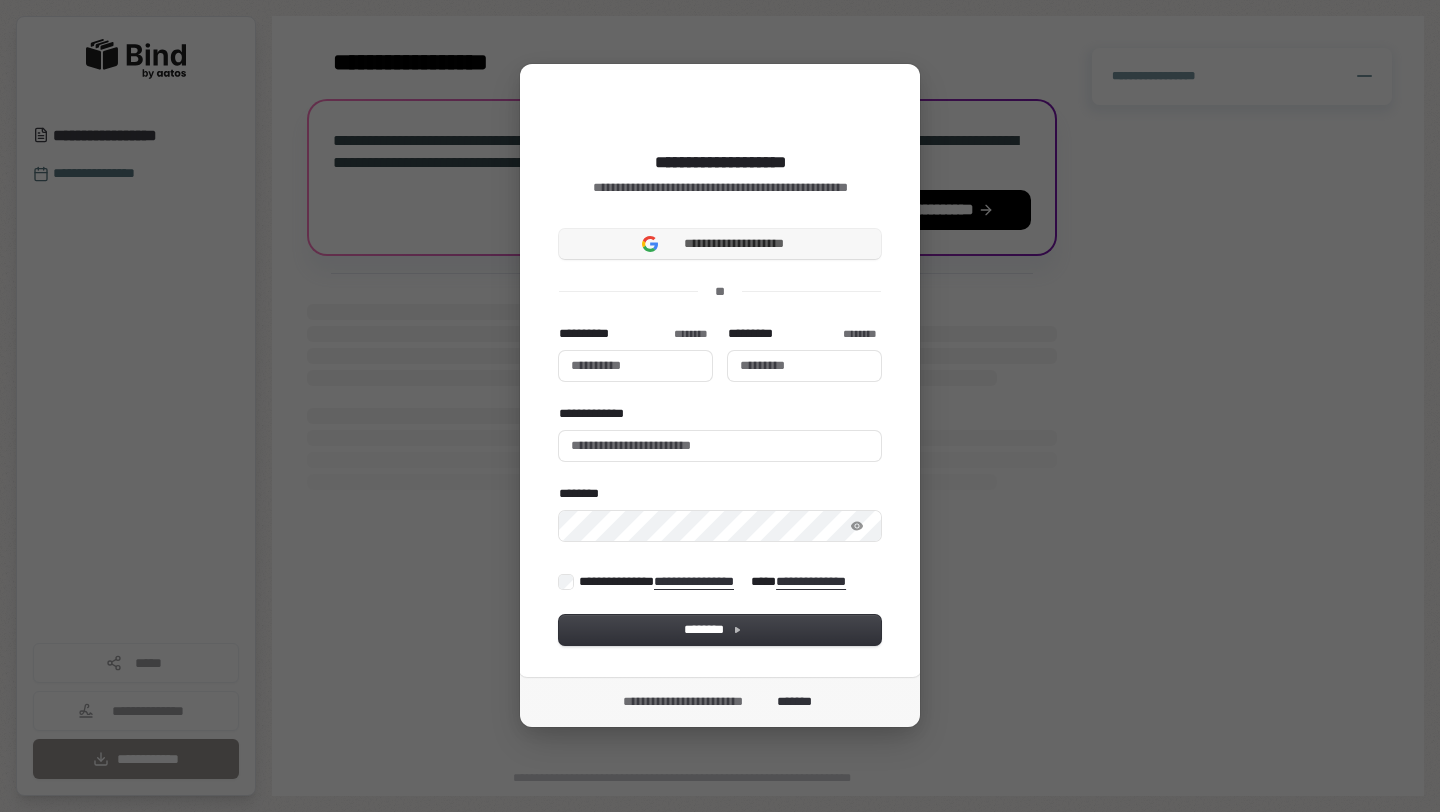 scroll, scrollTop: 0, scrollLeft: 0, axis: both 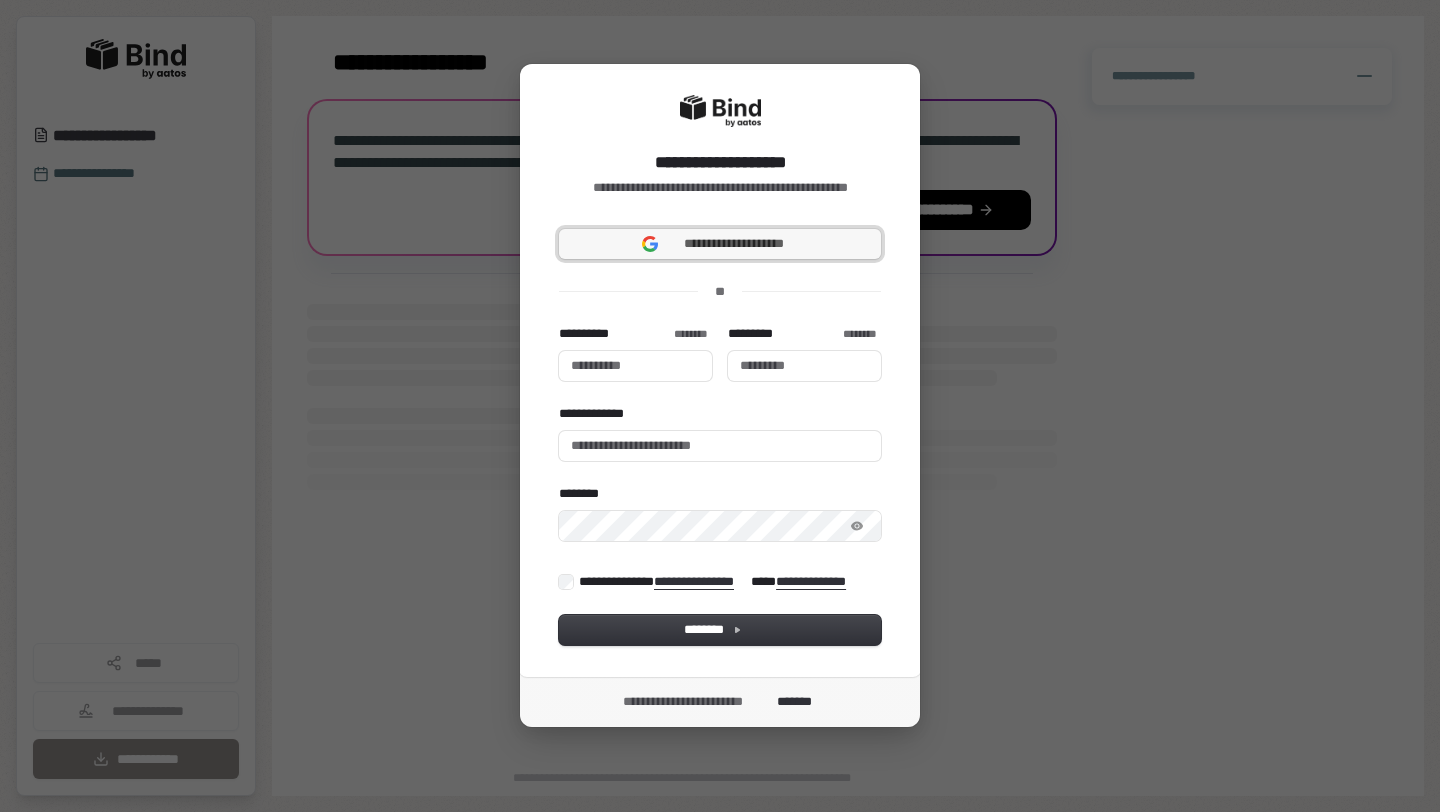 click on "**********" at bounding box center (734, 244) 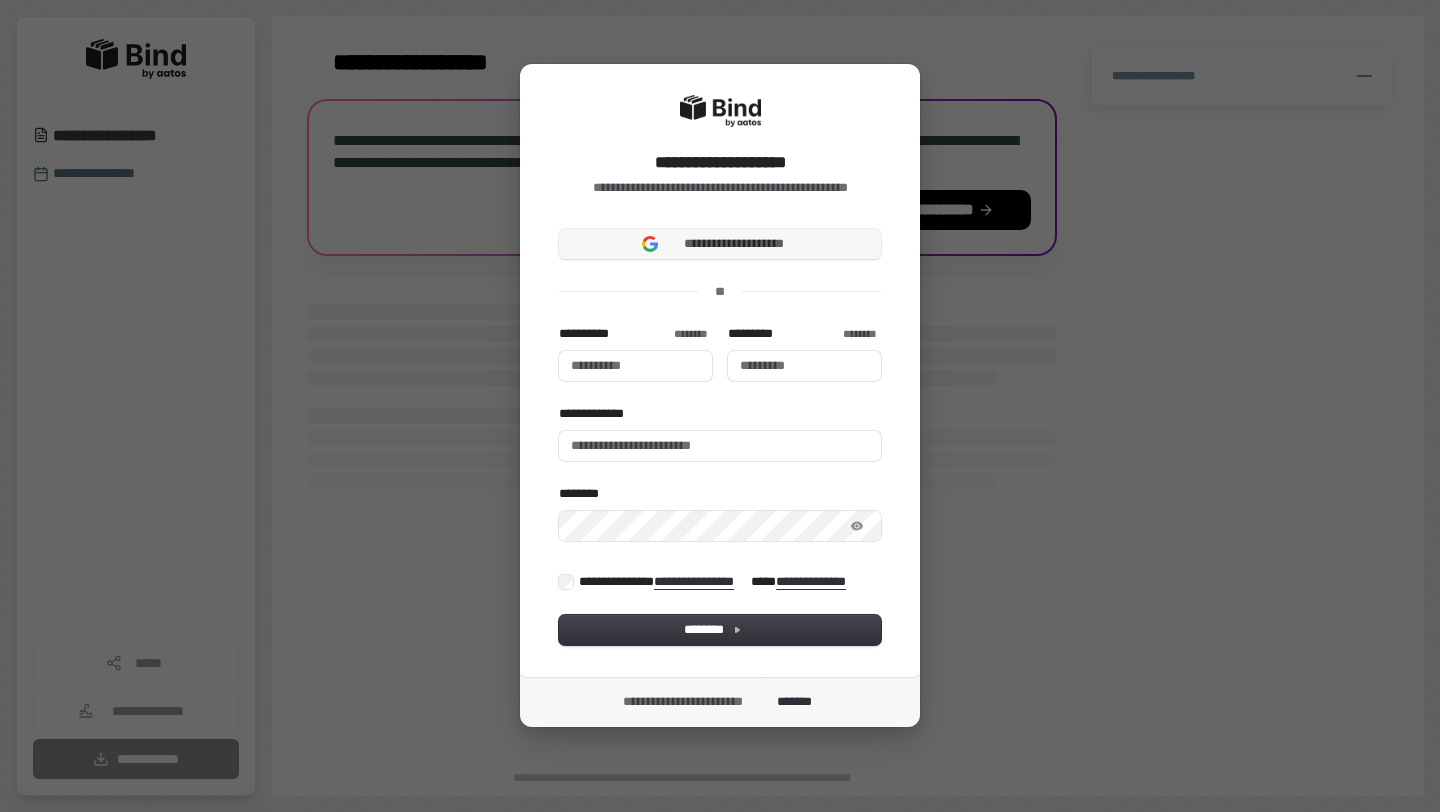 type 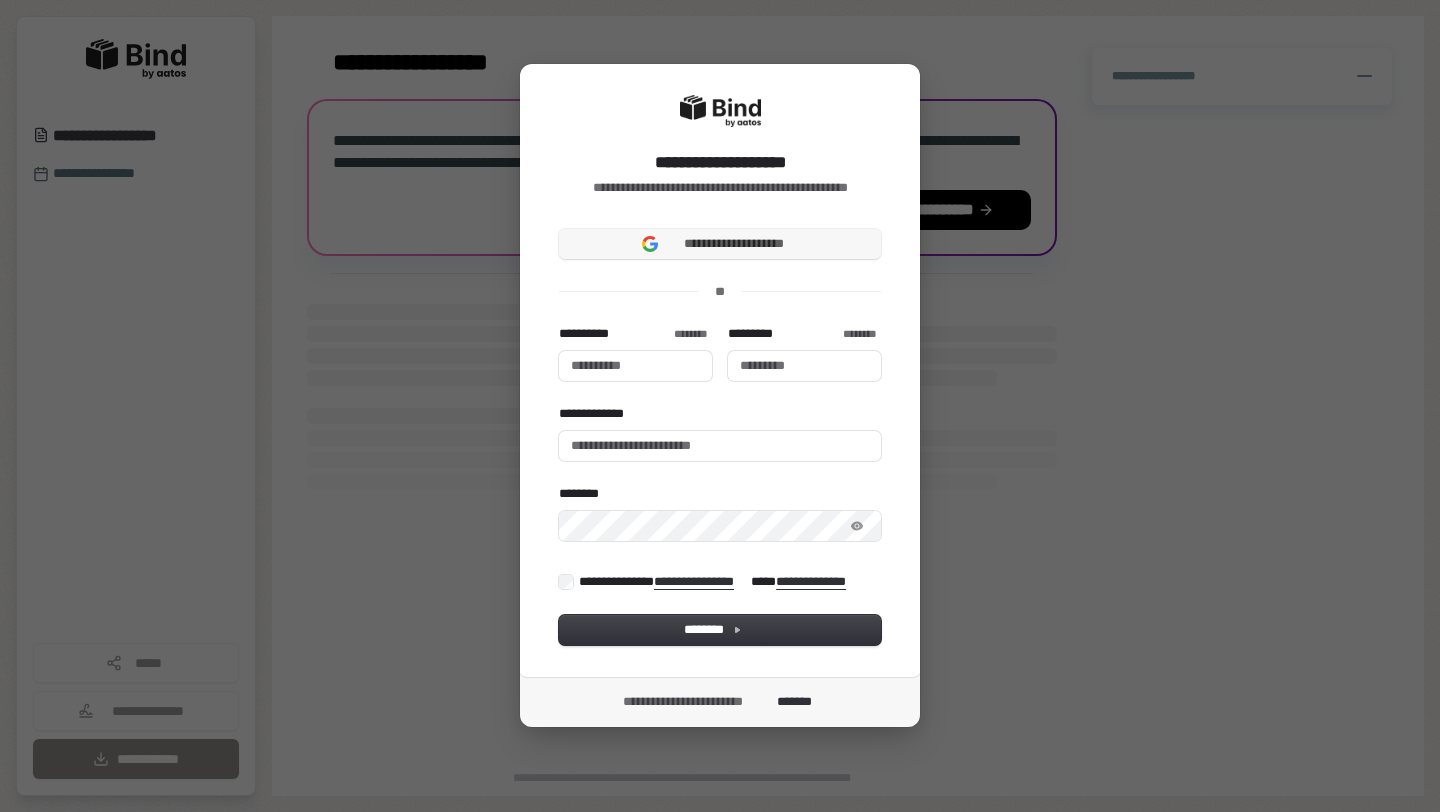 type 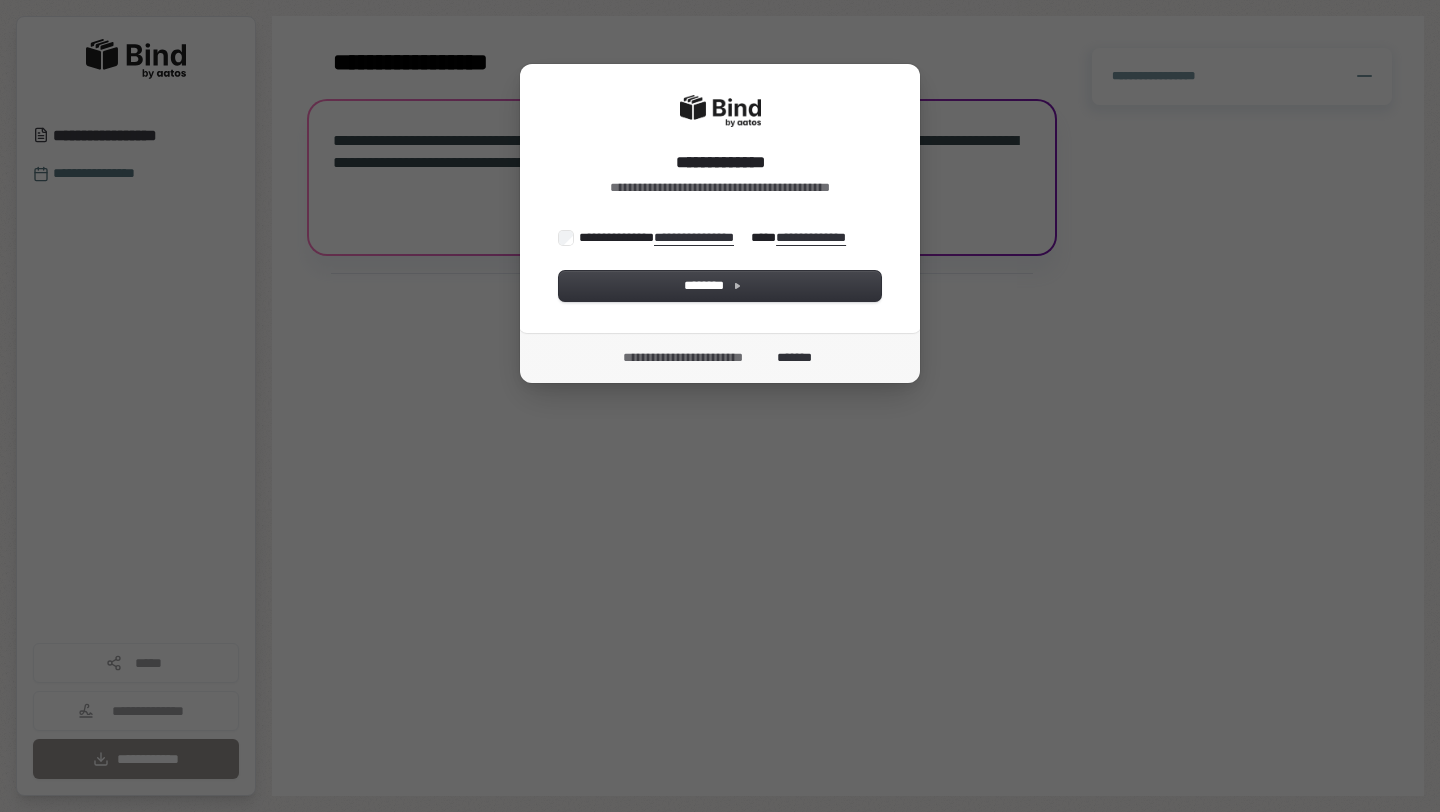 scroll, scrollTop: 0, scrollLeft: 0, axis: both 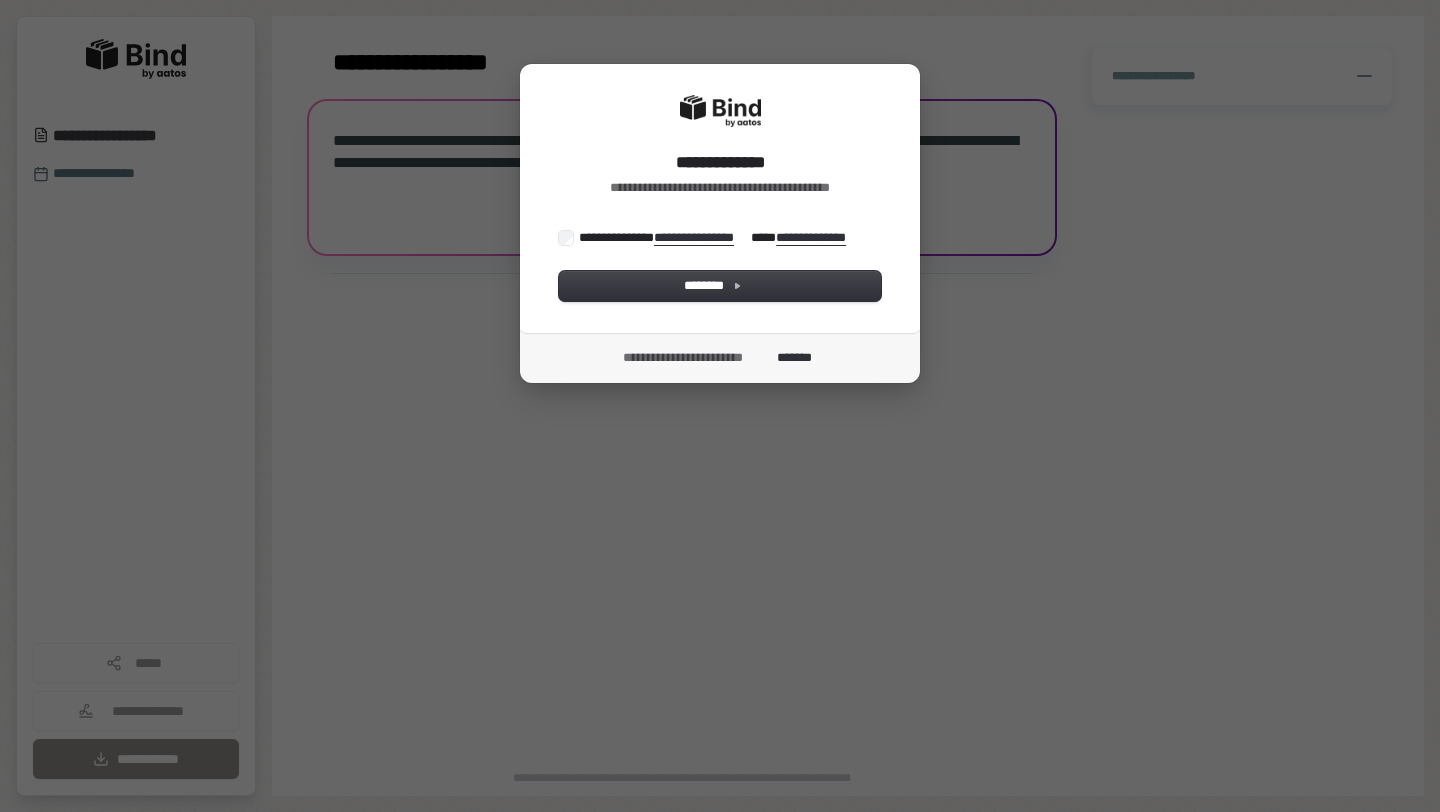 click on "**********" at bounding box center (720, 198) 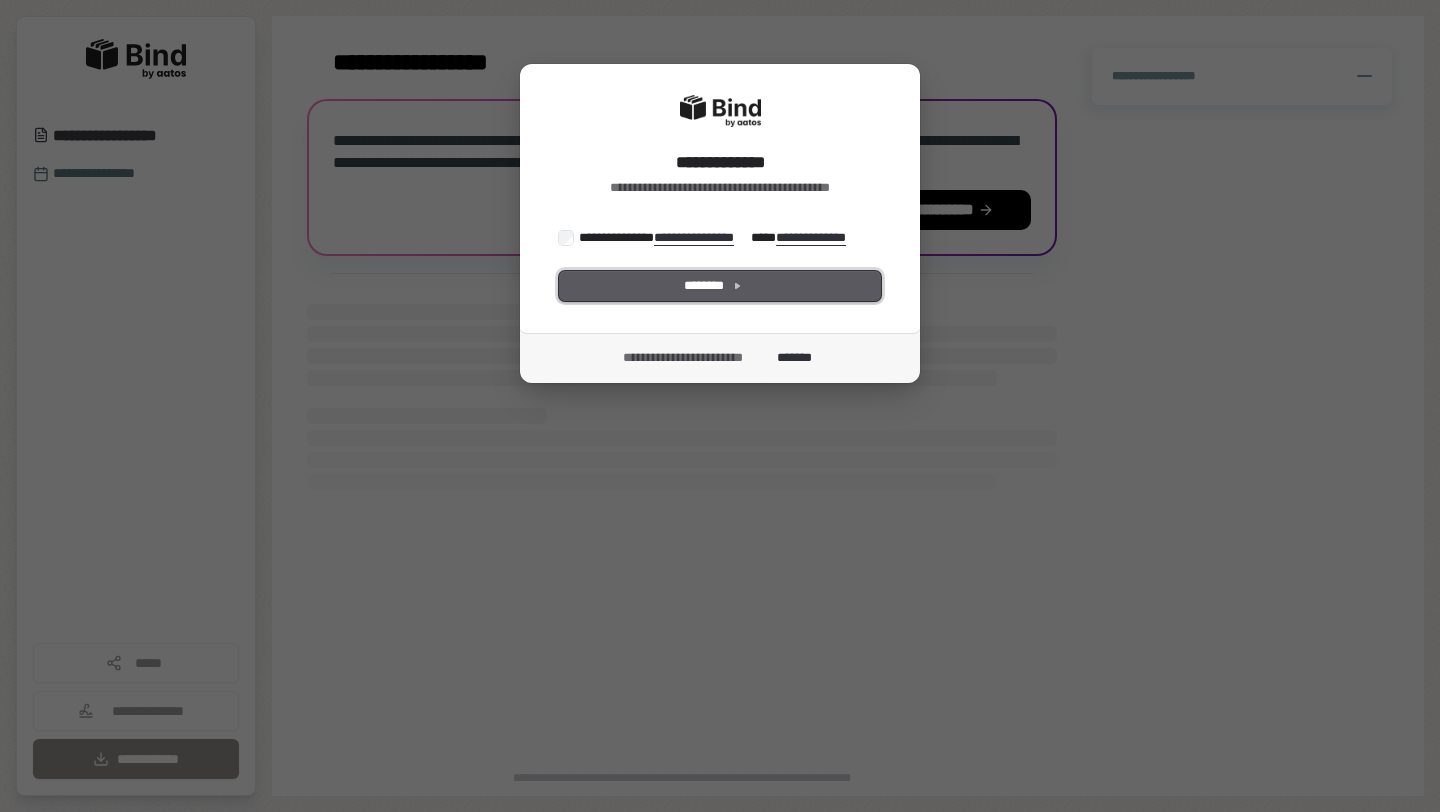click on "********" at bounding box center (720, 286) 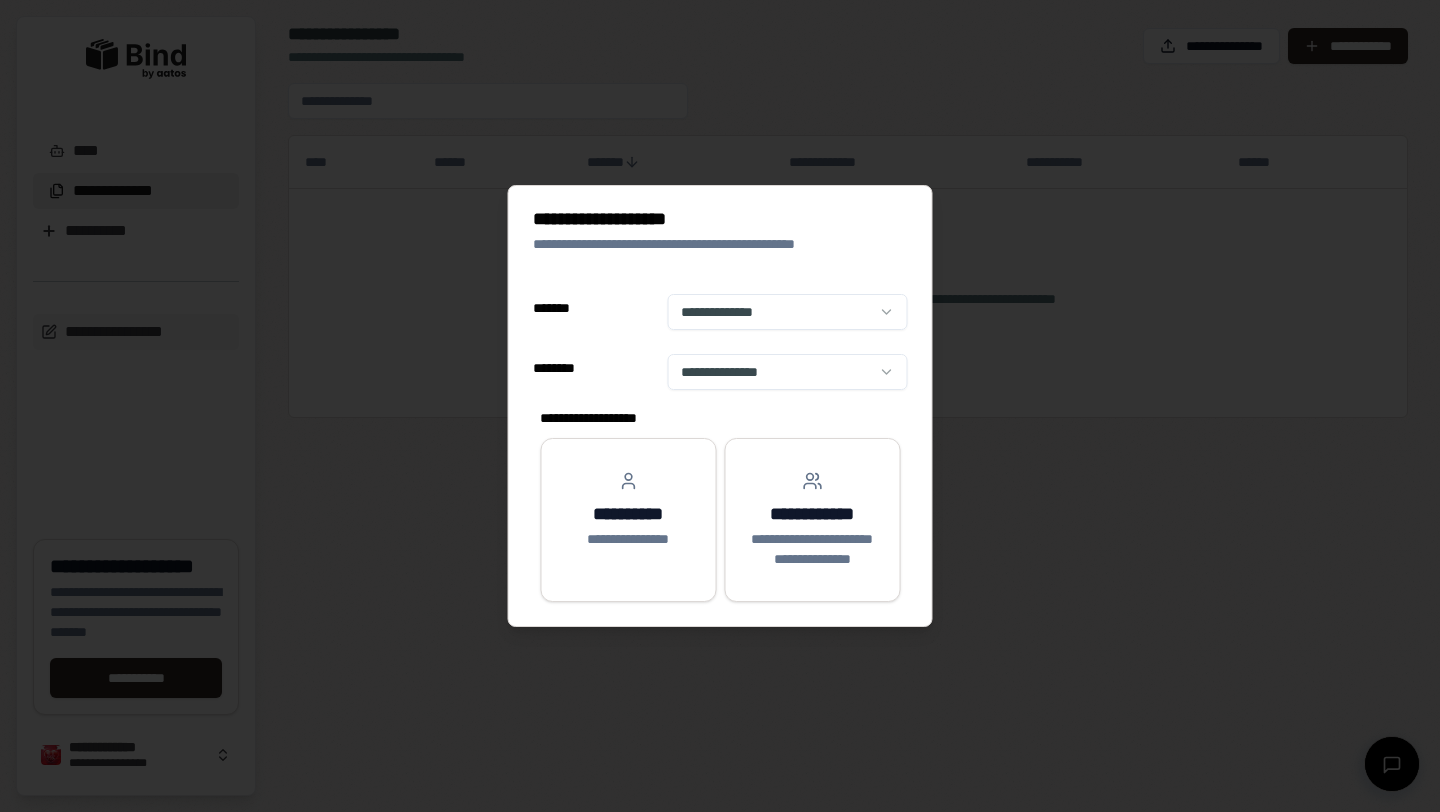 select on "**" 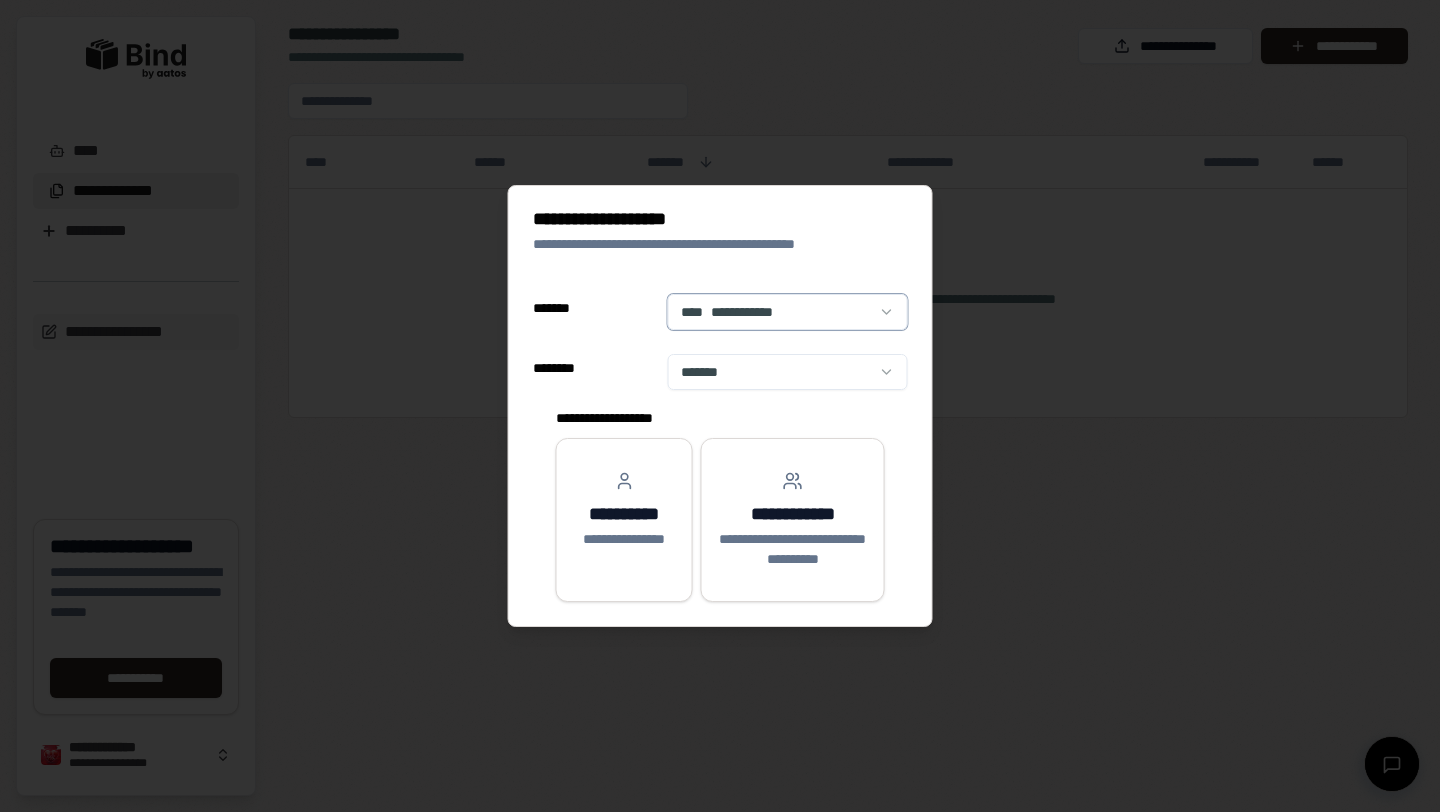 scroll, scrollTop: 0, scrollLeft: 0, axis: both 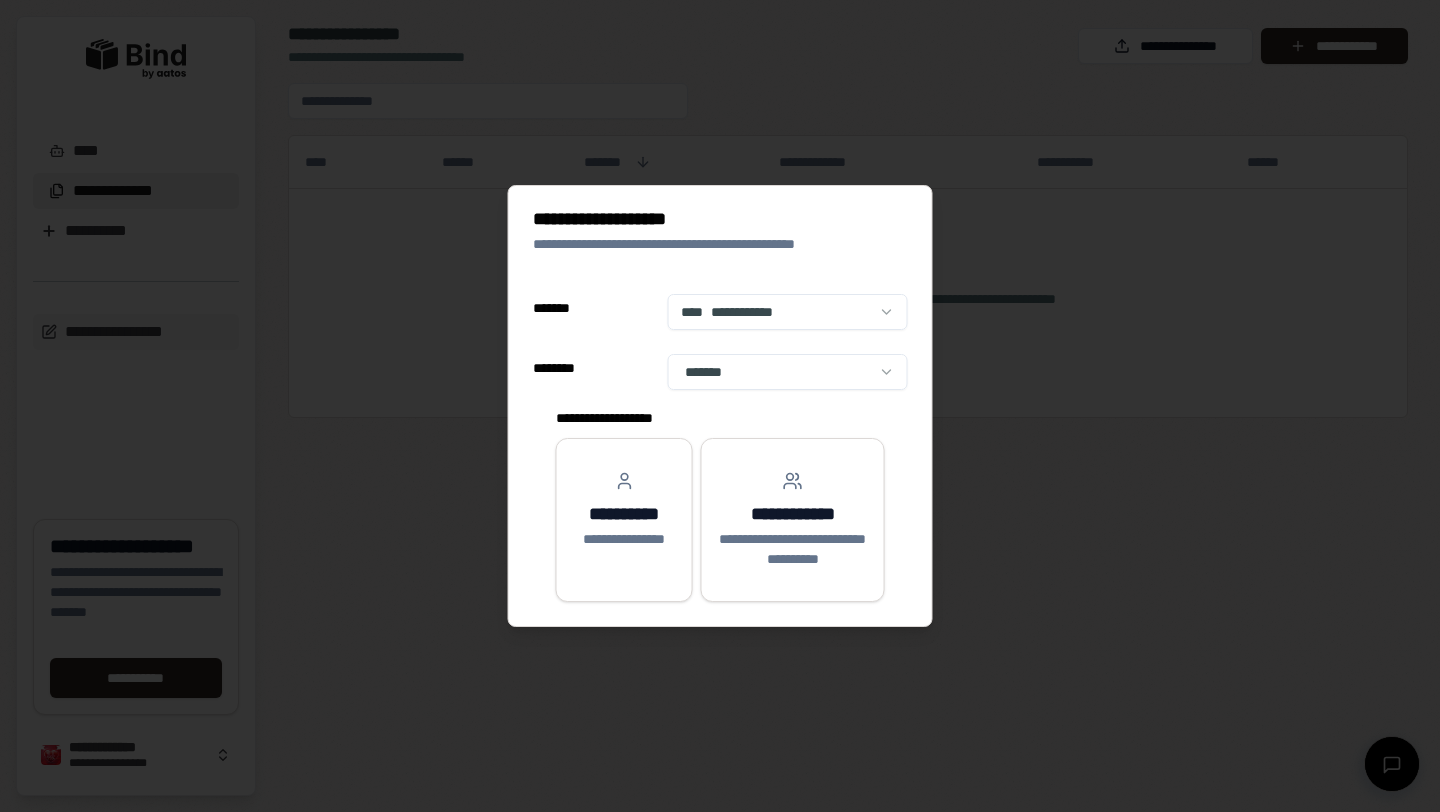 click on "**********" at bounding box center [720, 406] 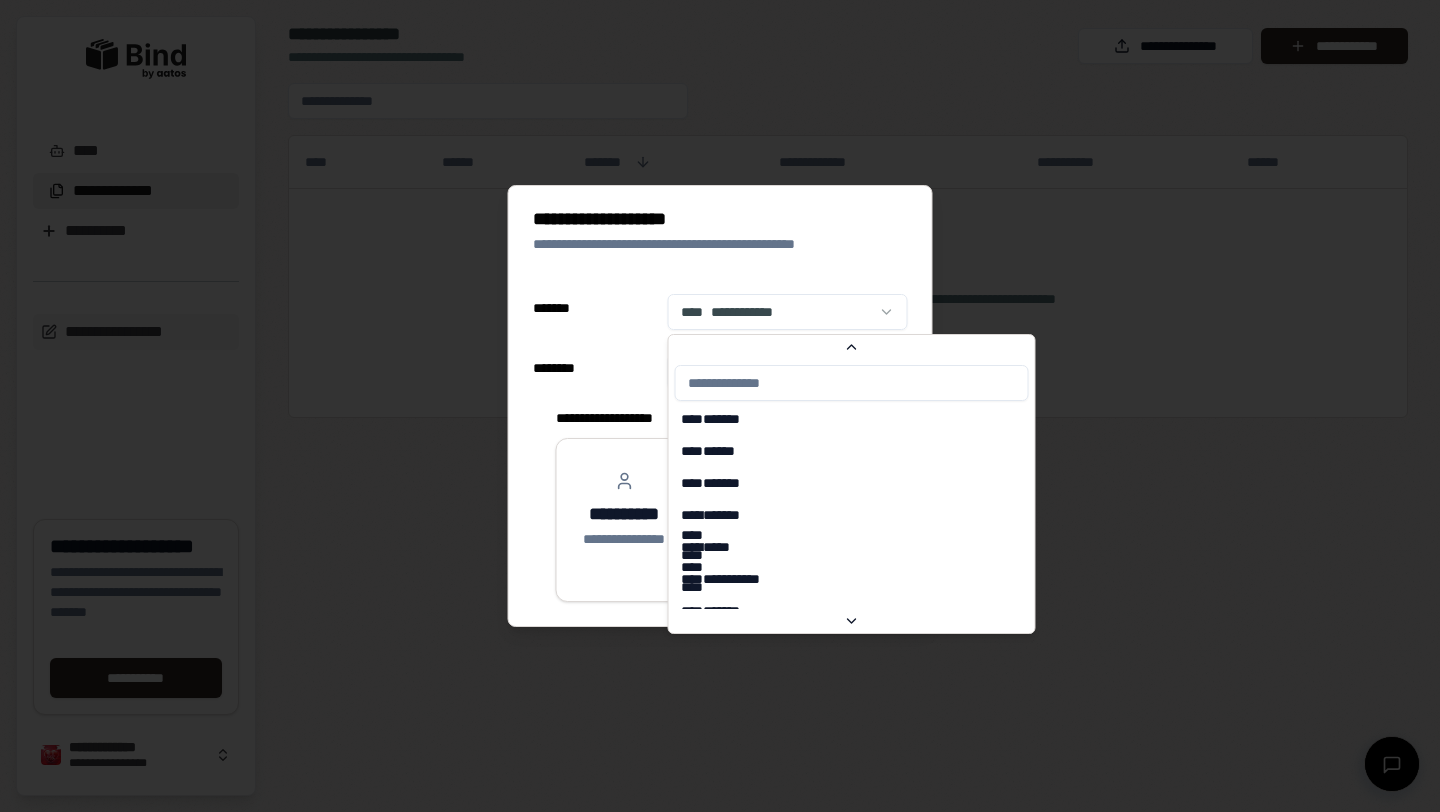 scroll, scrollTop: 6514, scrollLeft: 0, axis: vertical 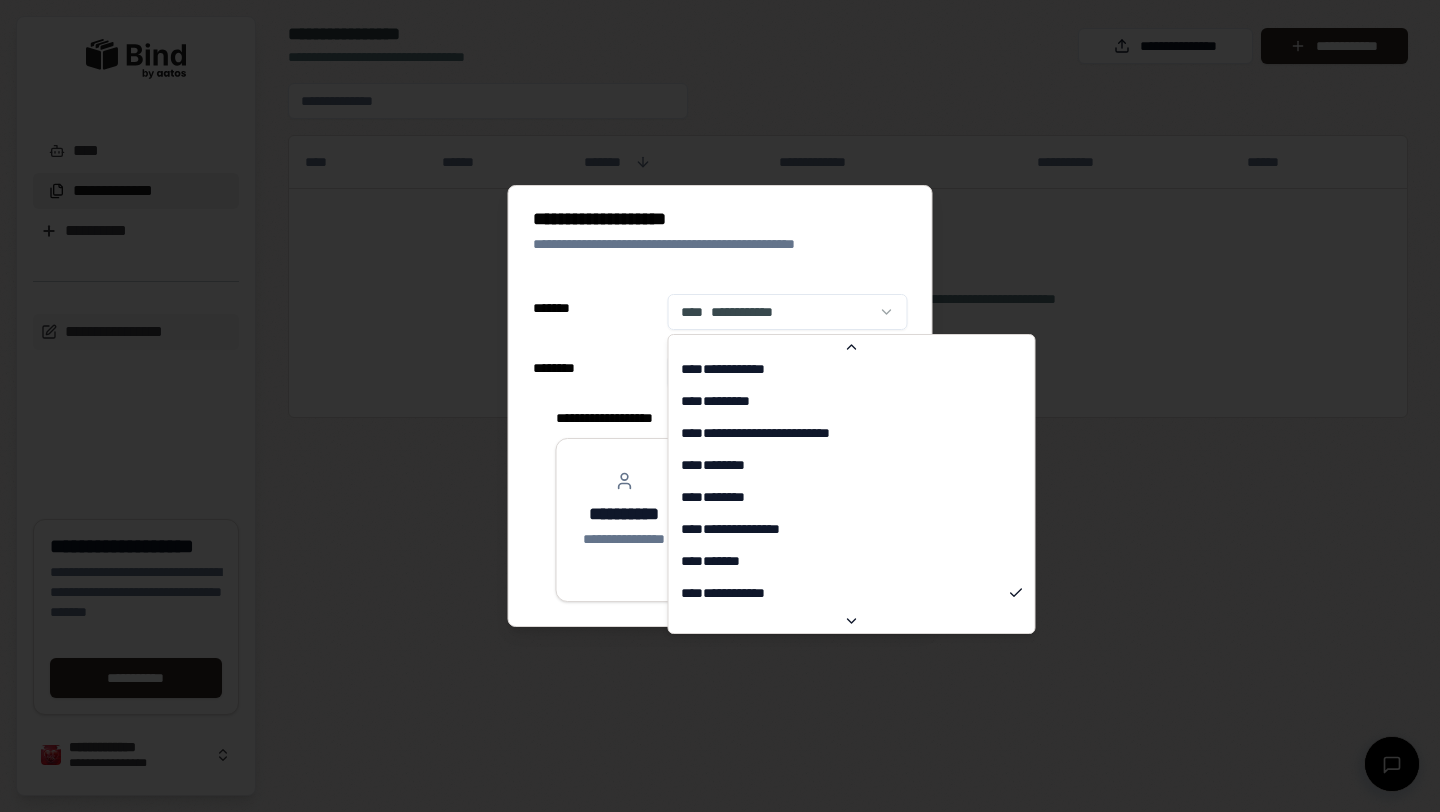 click on "**********" at bounding box center [720, 406] 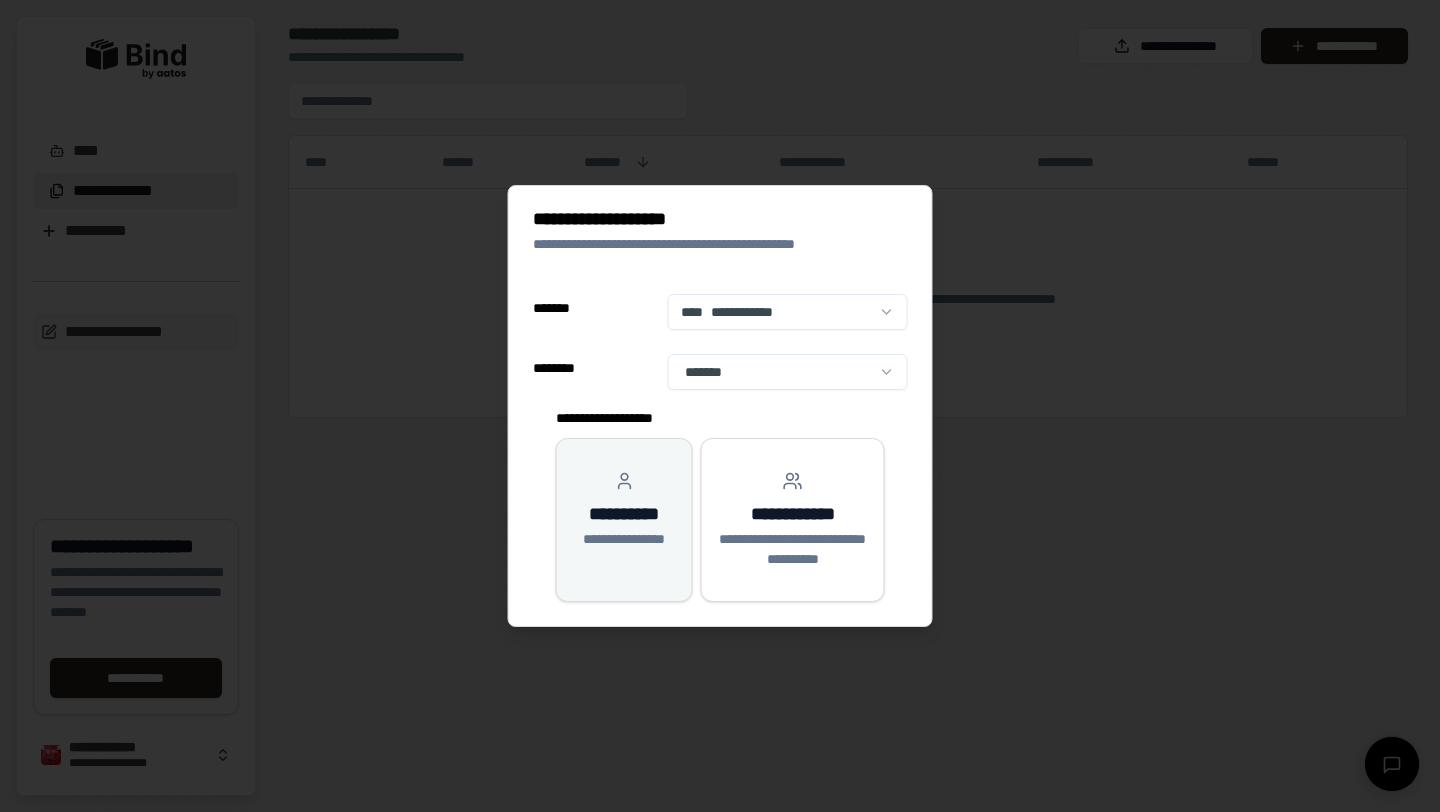 click on "**********" at bounding box center (624, 510) 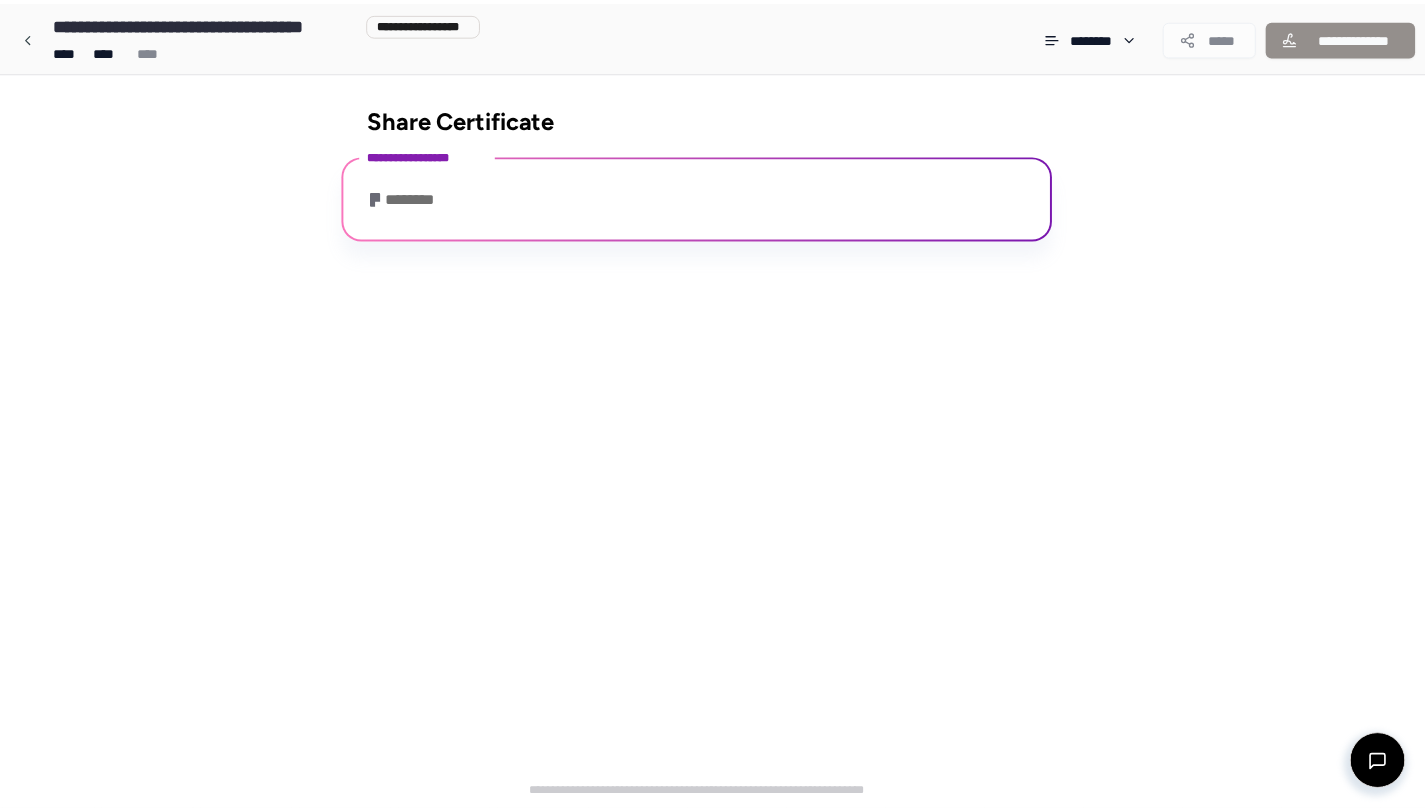 scroll, scrollTop: 20, scrollLeft: 0, axis: vertical 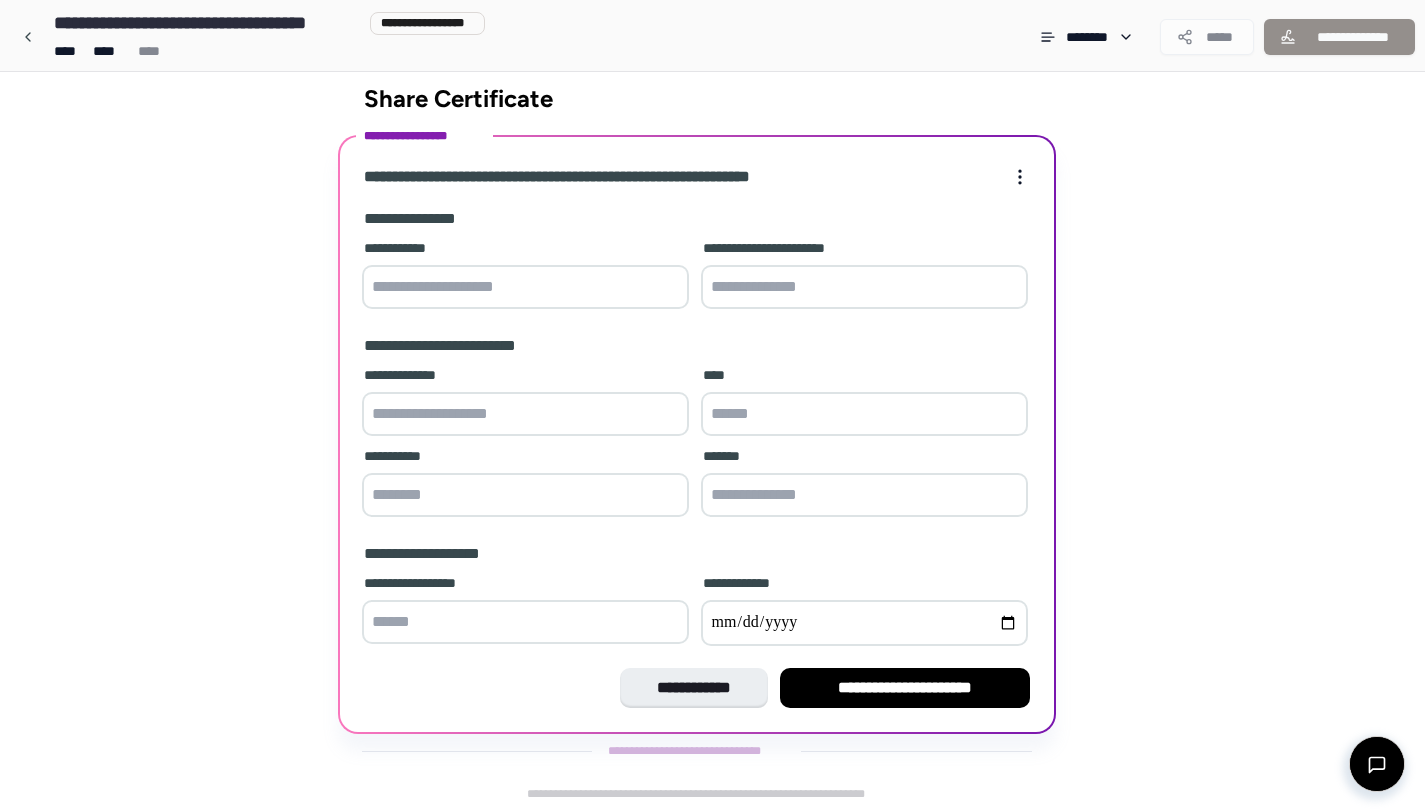 click at bounding box center [525, 287] 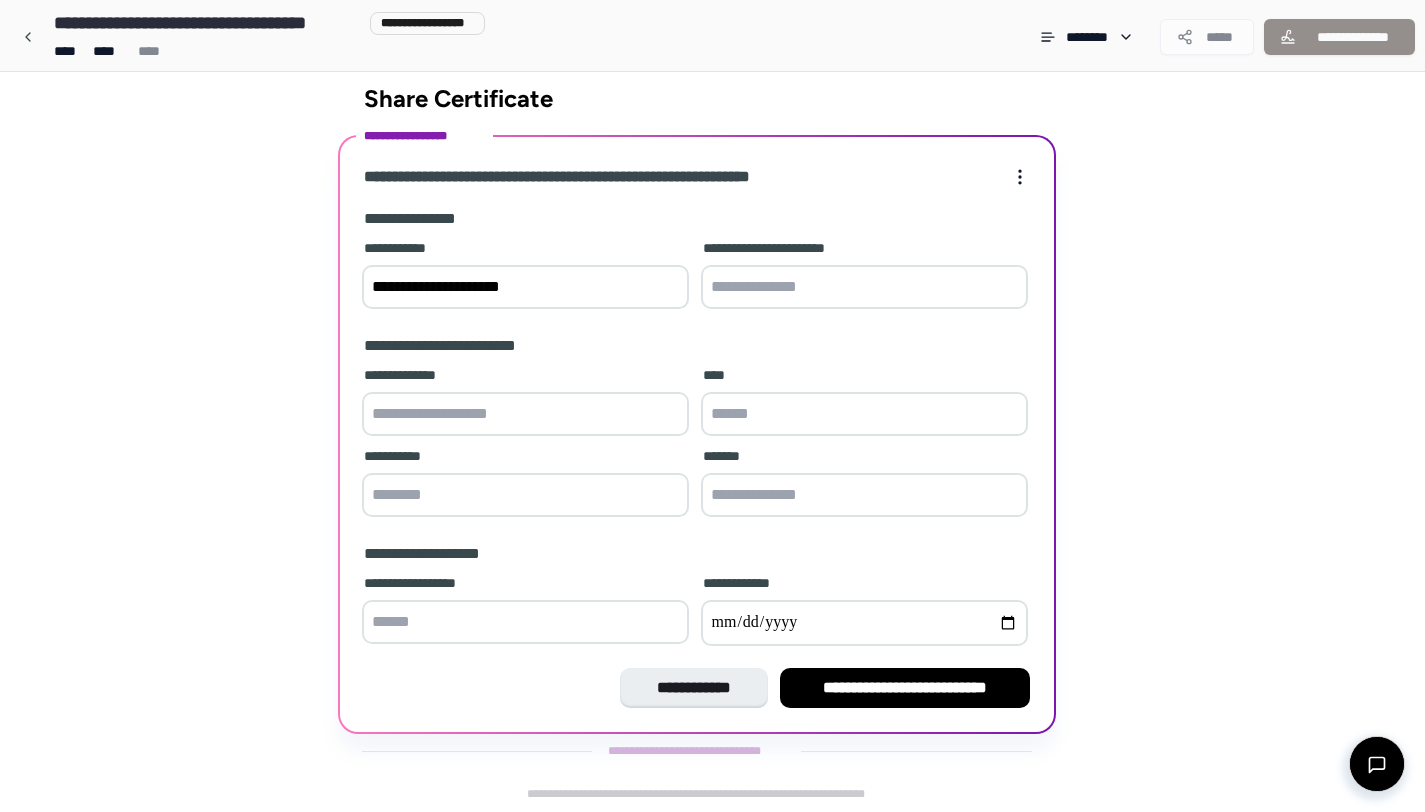 type on "**********" 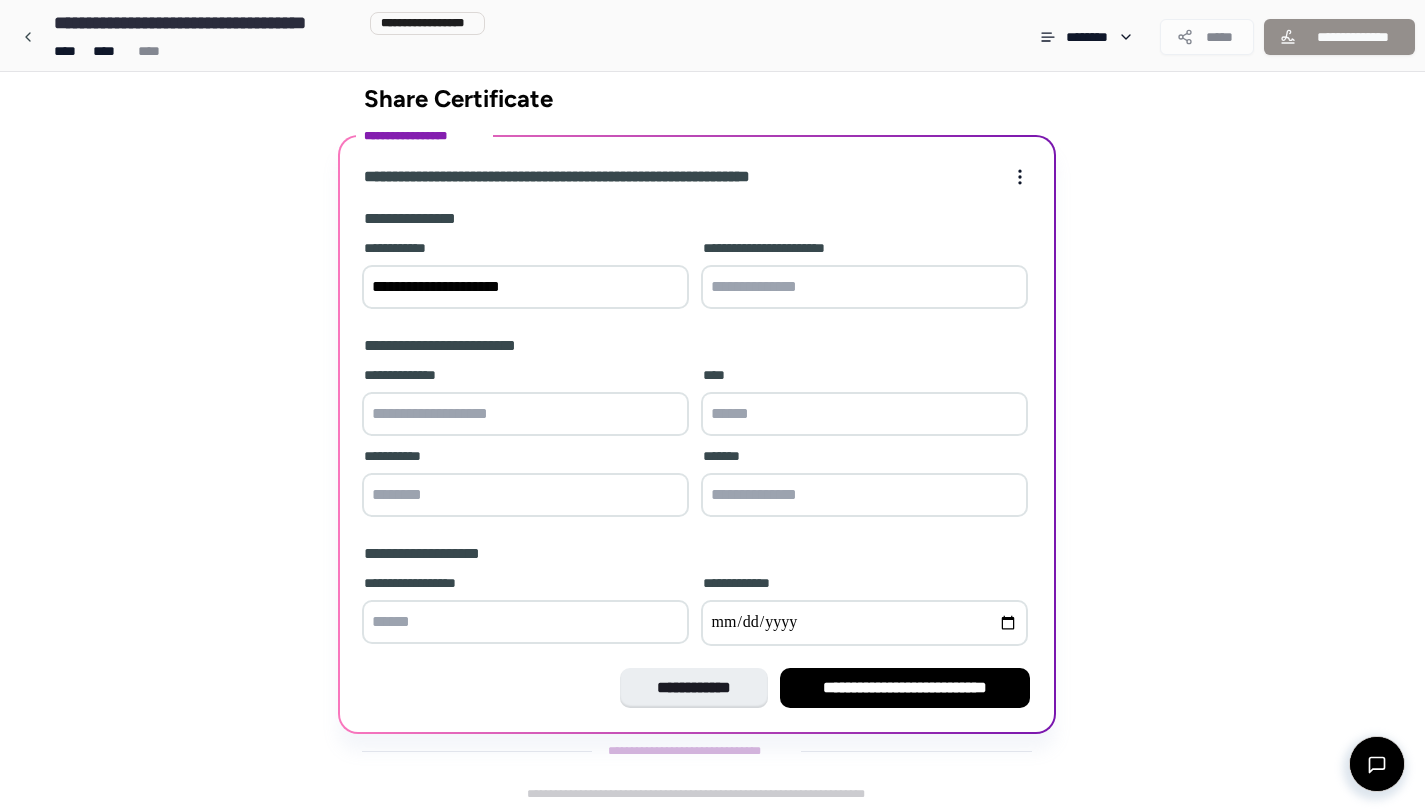 click at bounding box center [864, 287] 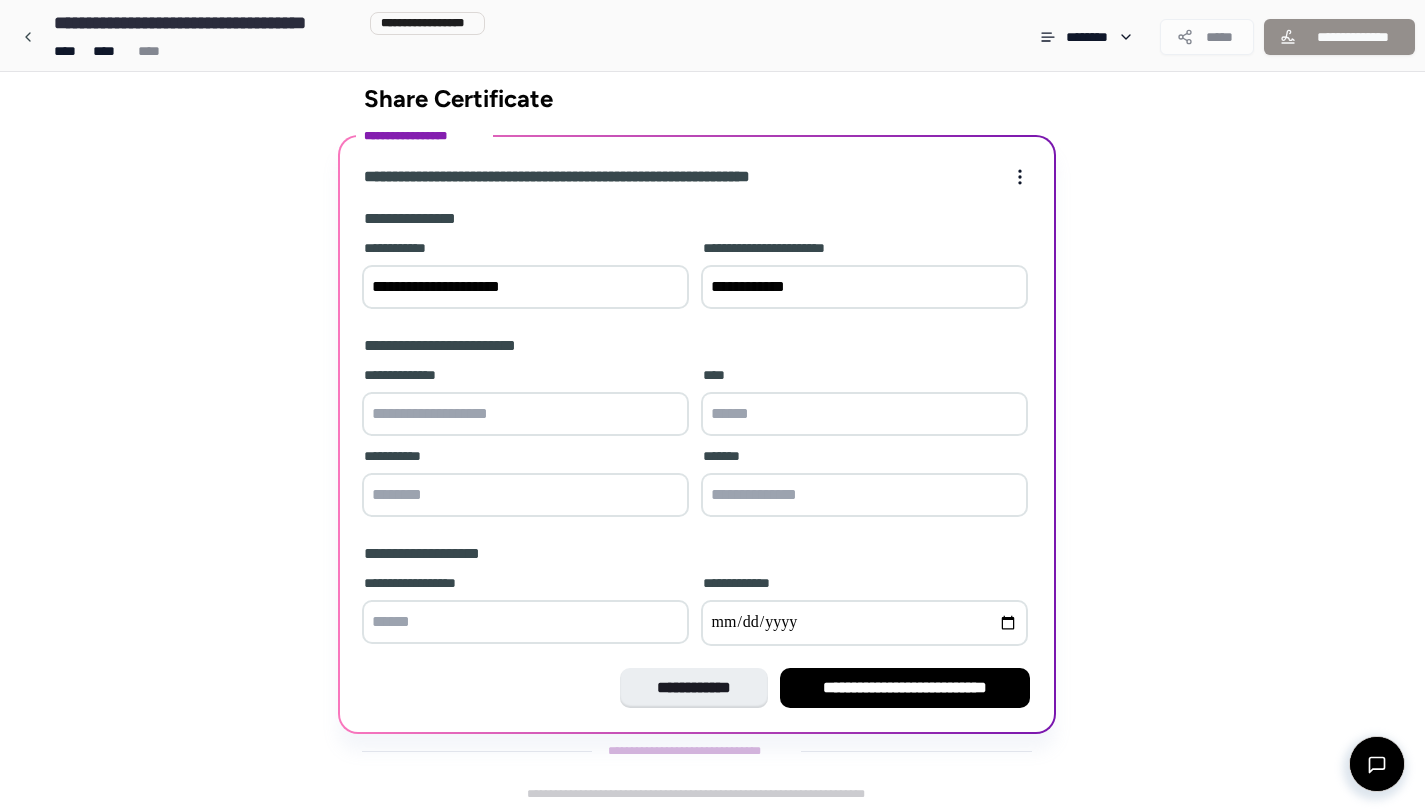 type on "**********" 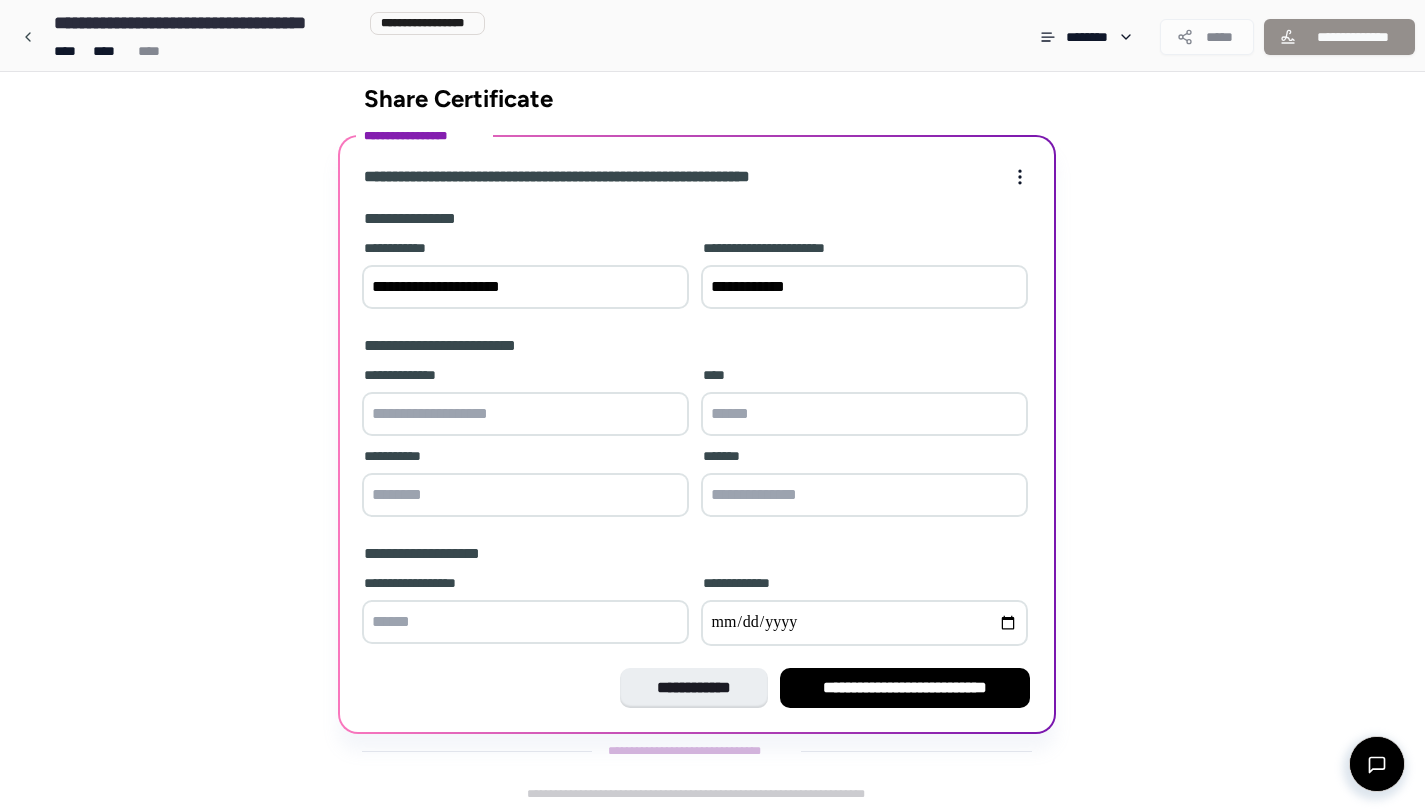click at bounding box center [525, 414] 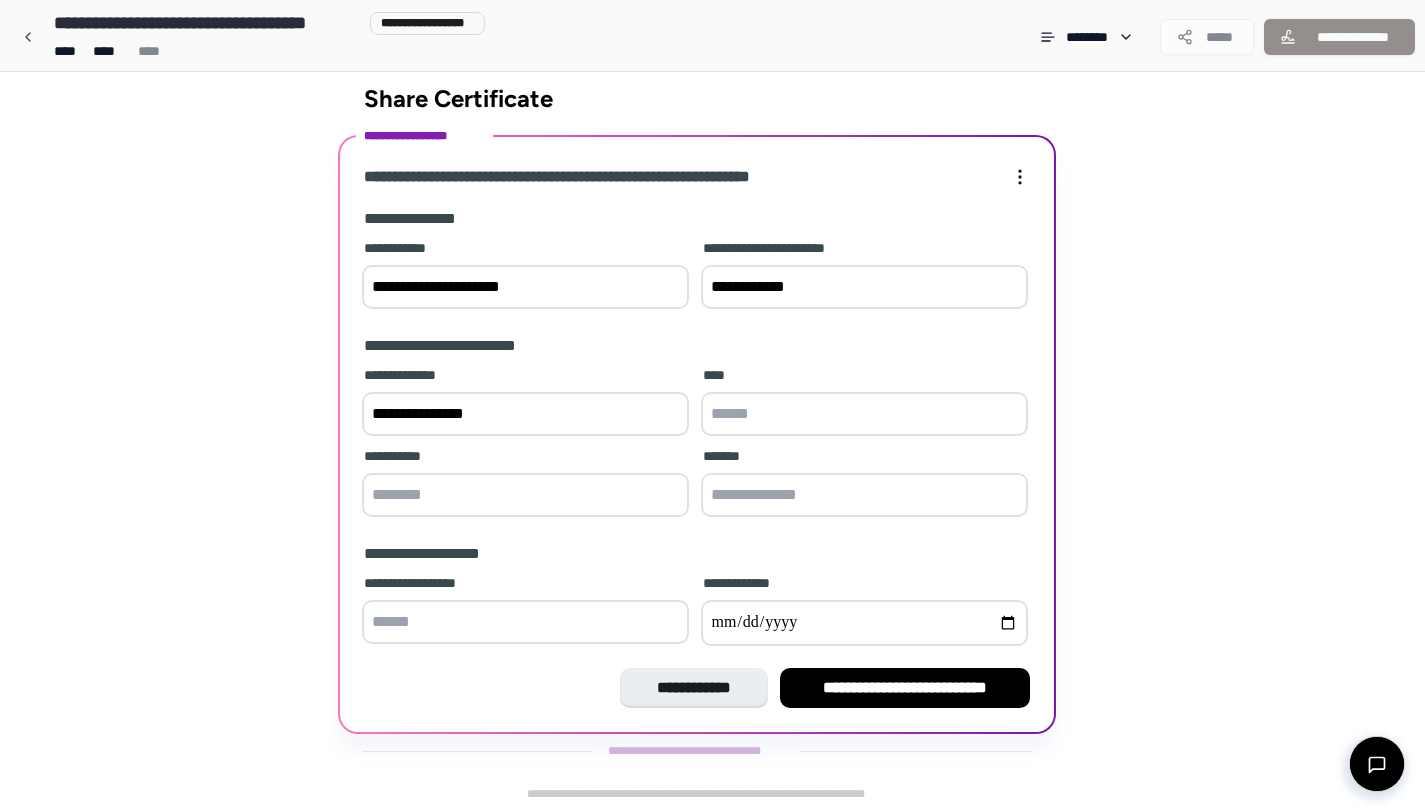 type on "**********" 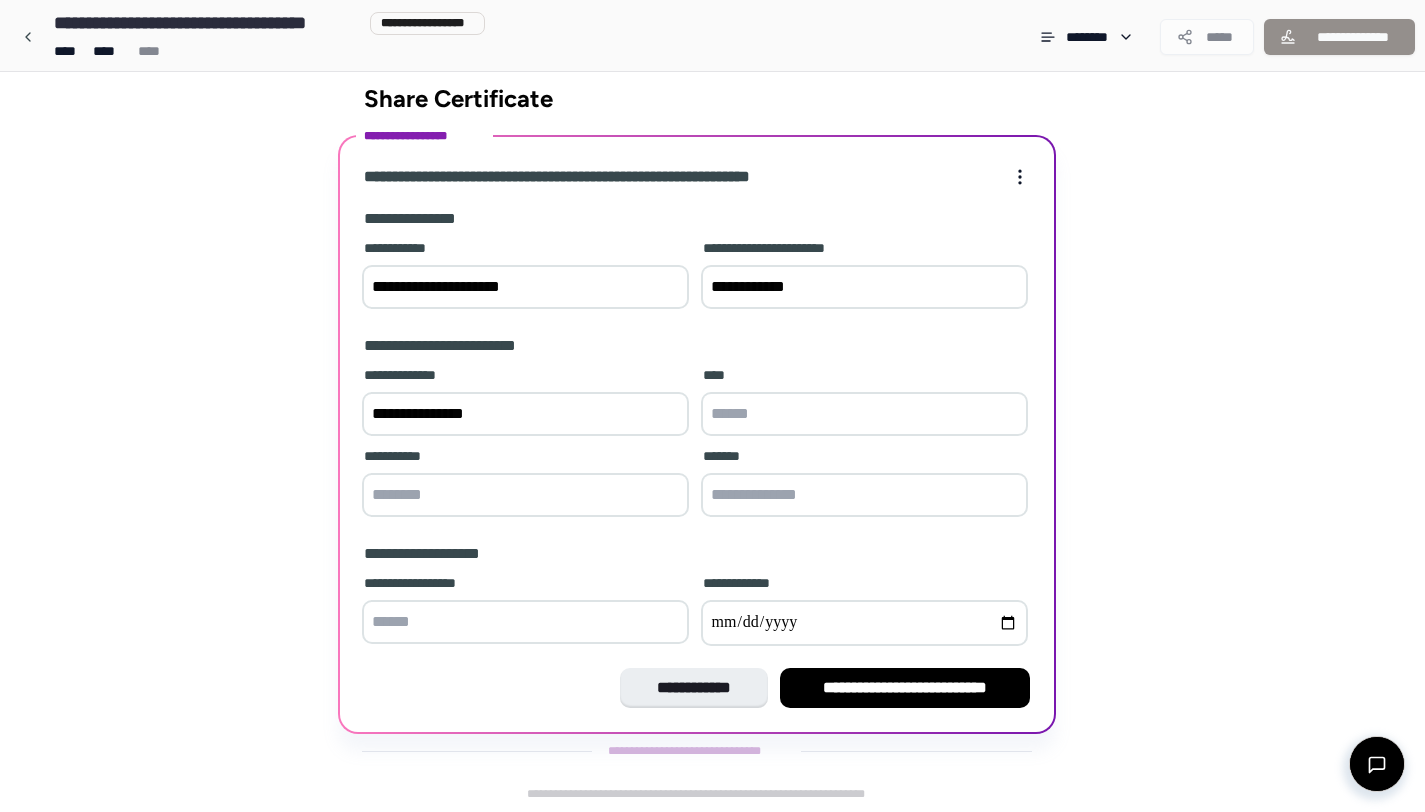 click at bounding box center [864, 414] 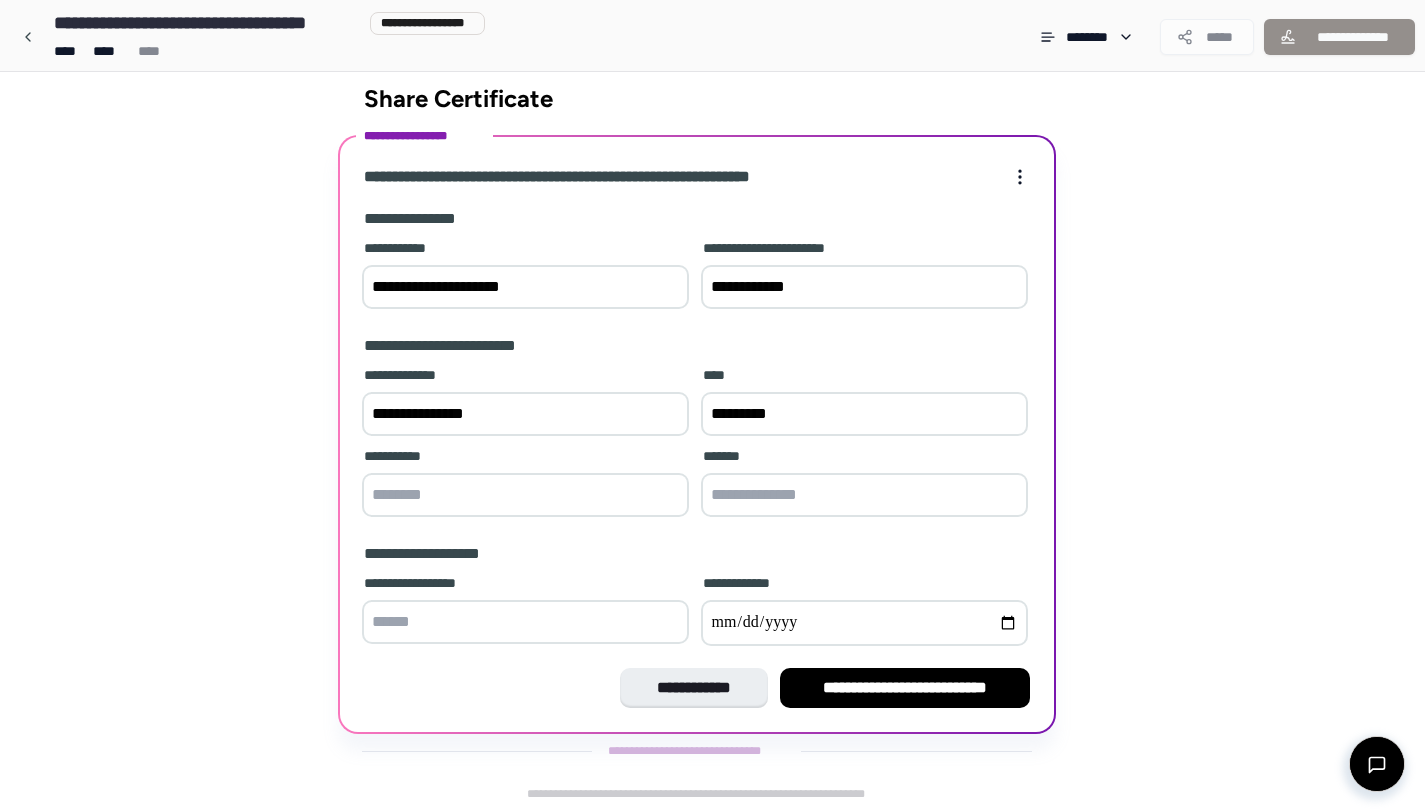 type on "*********" 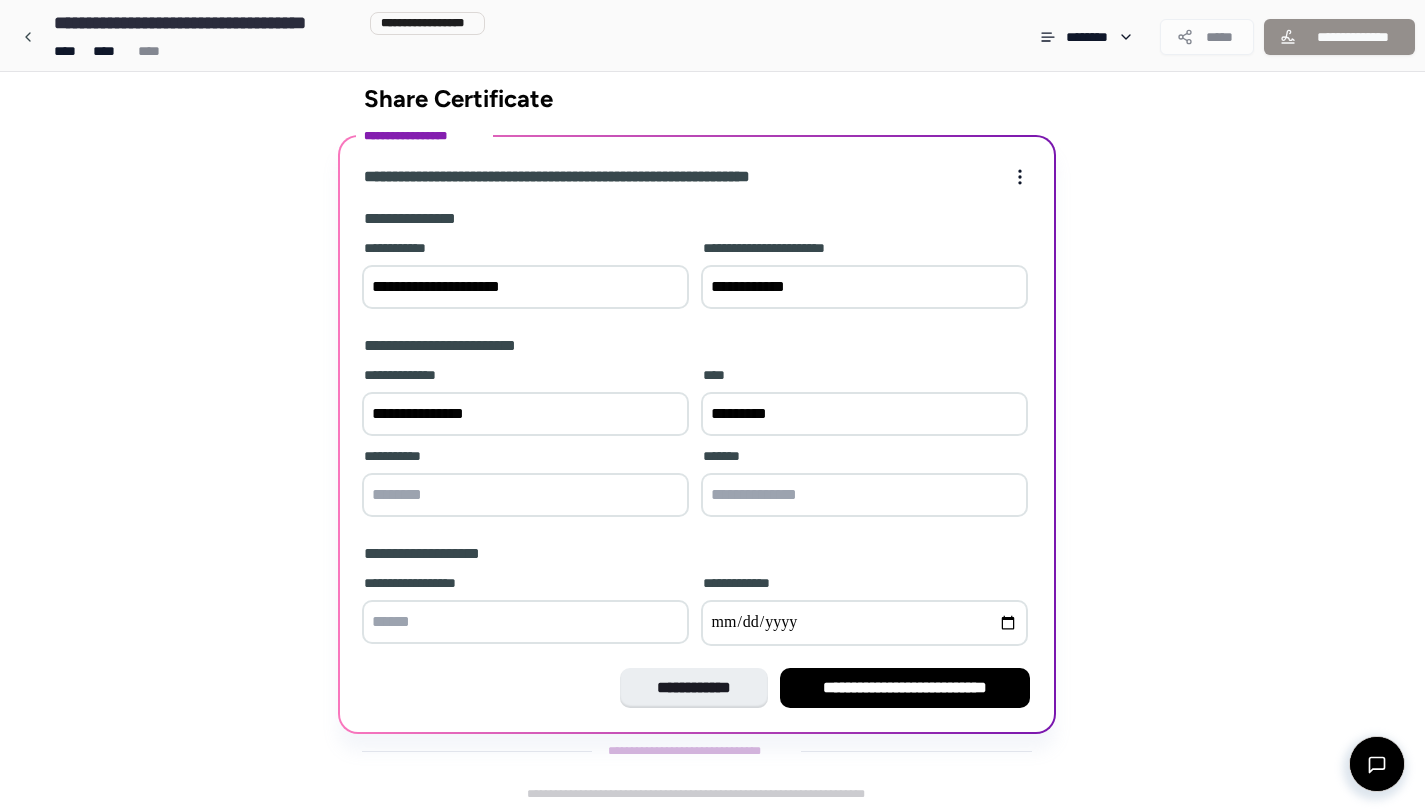 click at bounding box center (525, 495) 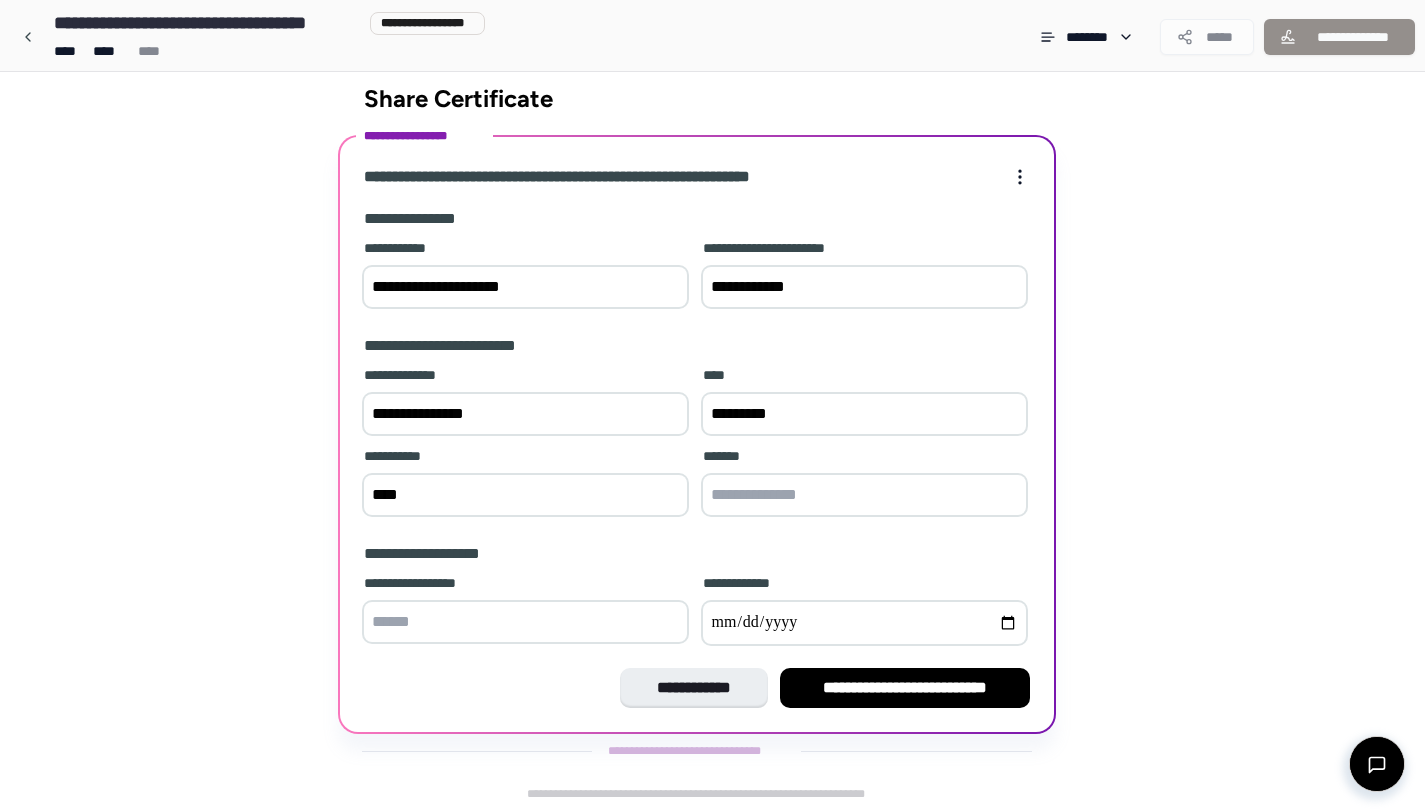 type on "****" 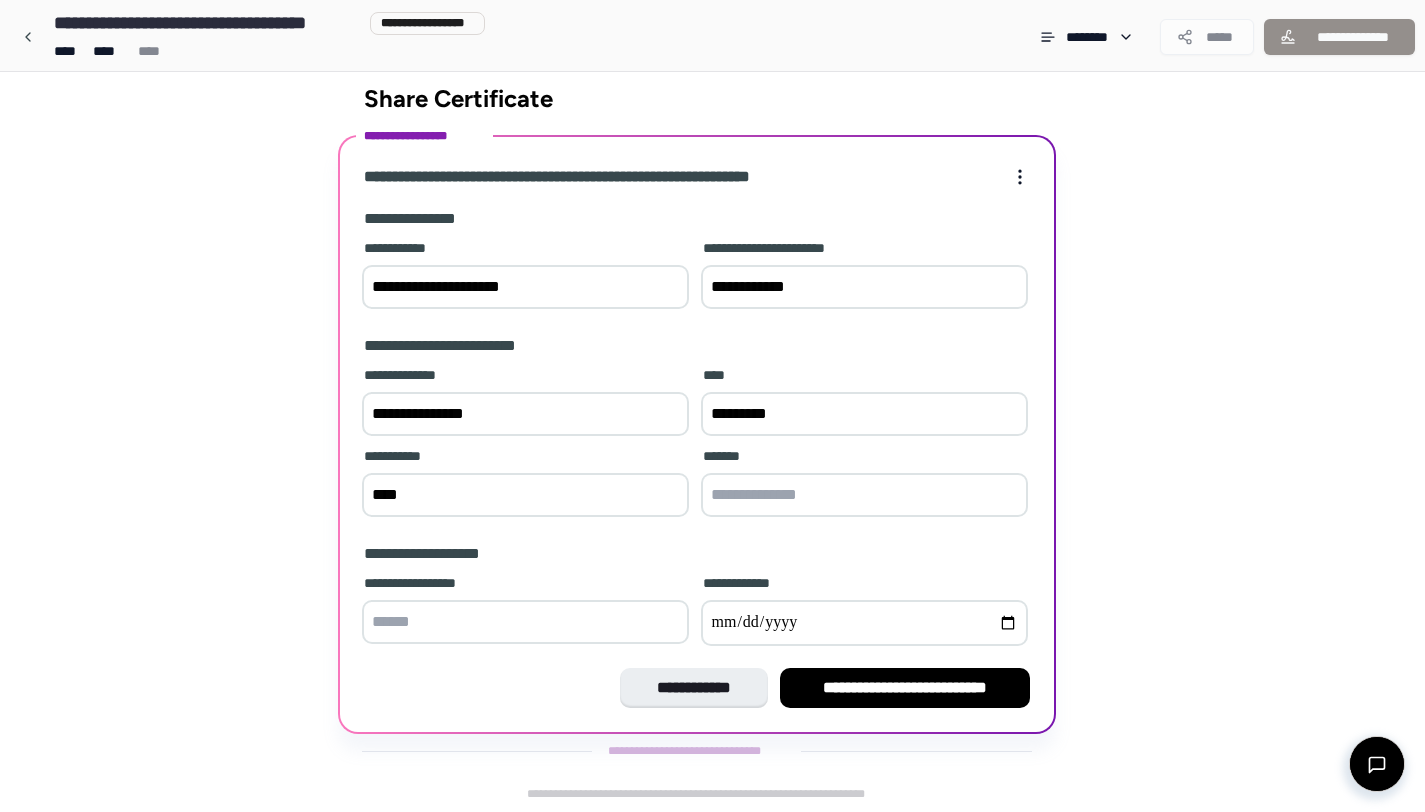 click at bounding box center (864, 495) 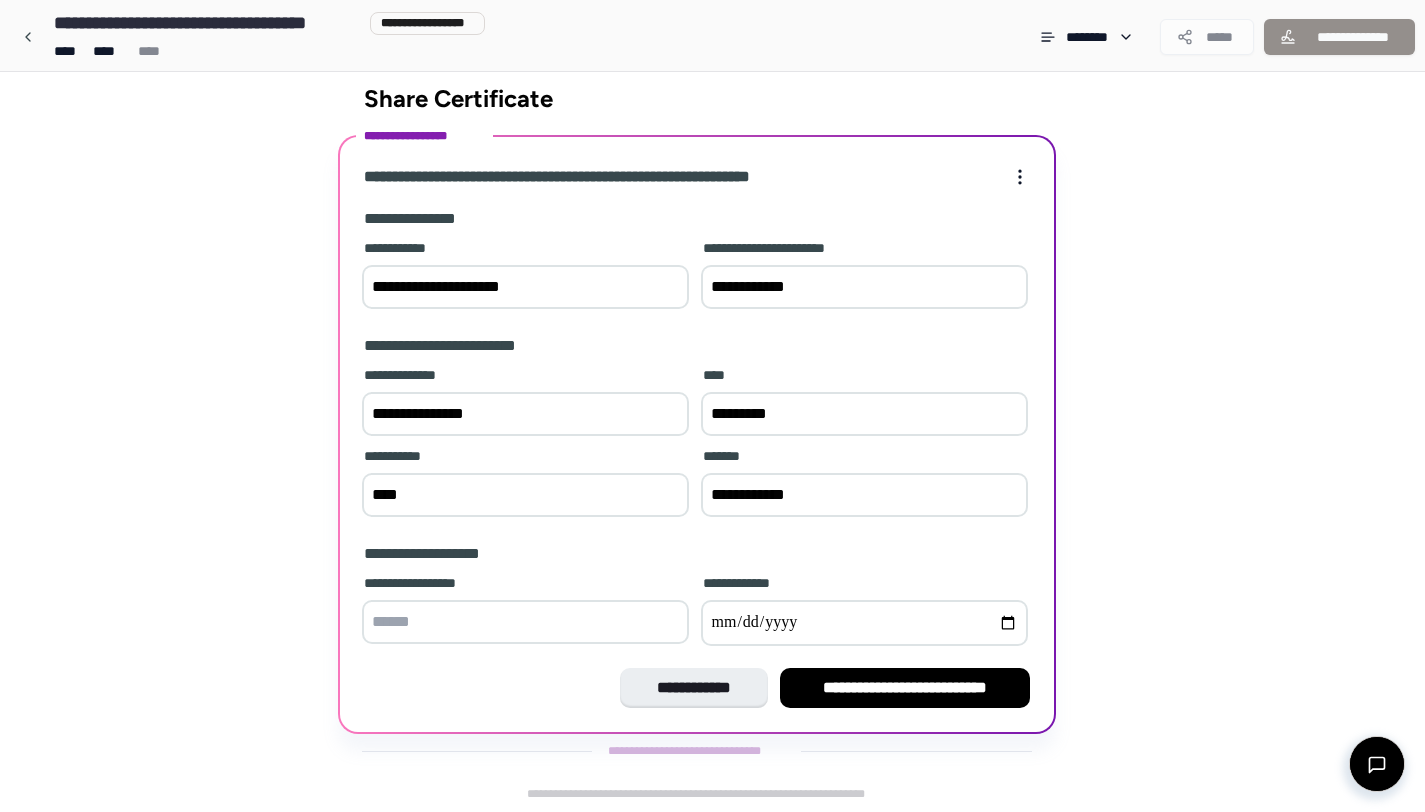 type on "**********" 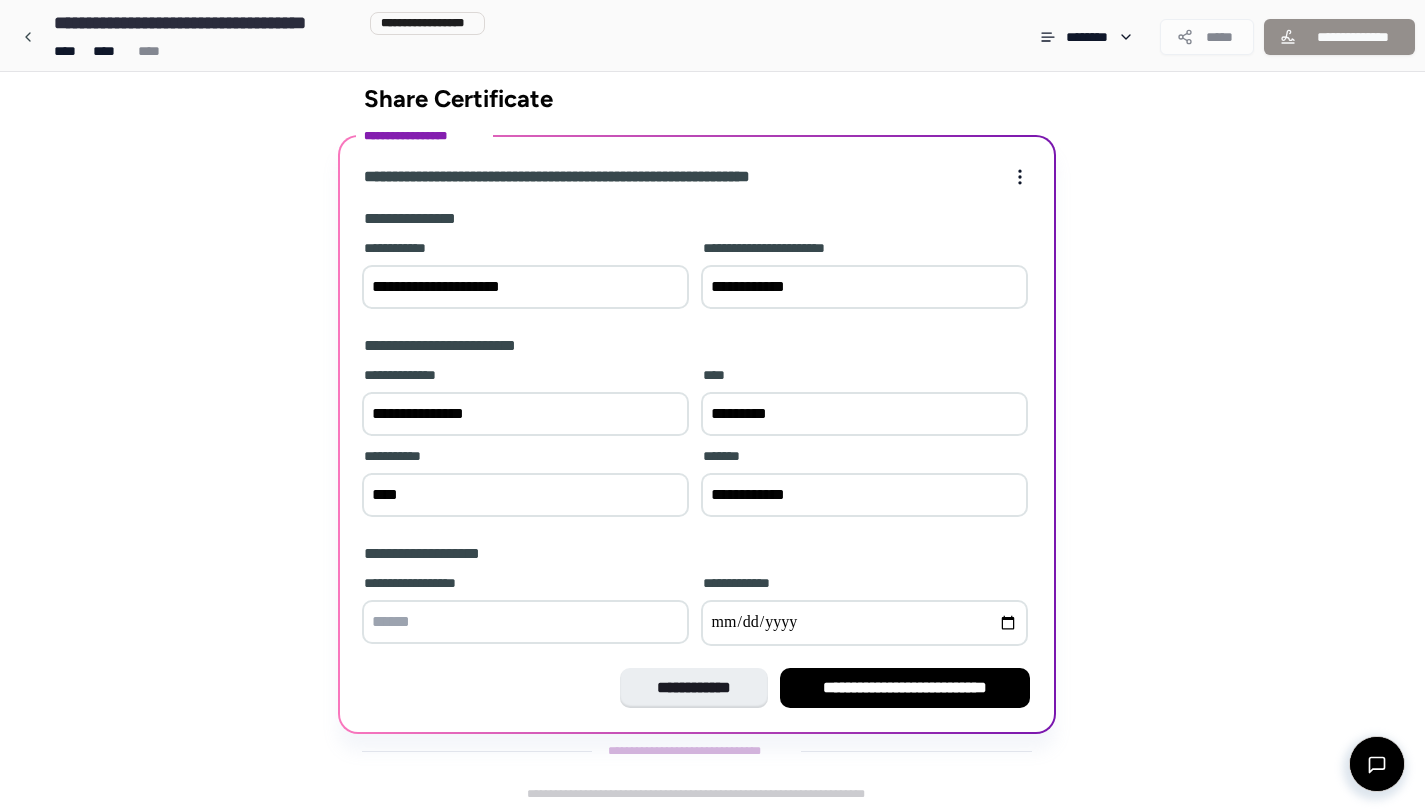 click at bounding box center (525, 622) 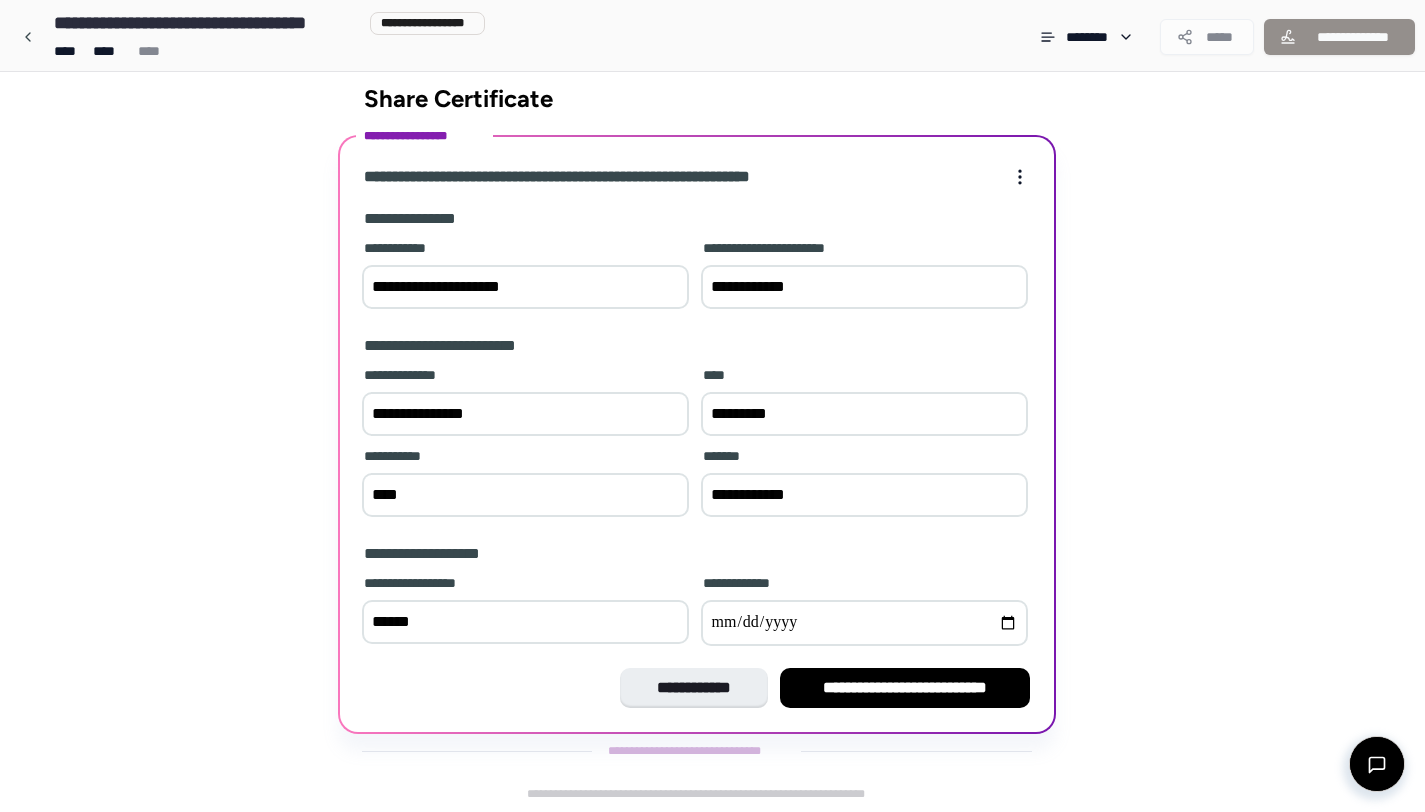 type on "******" 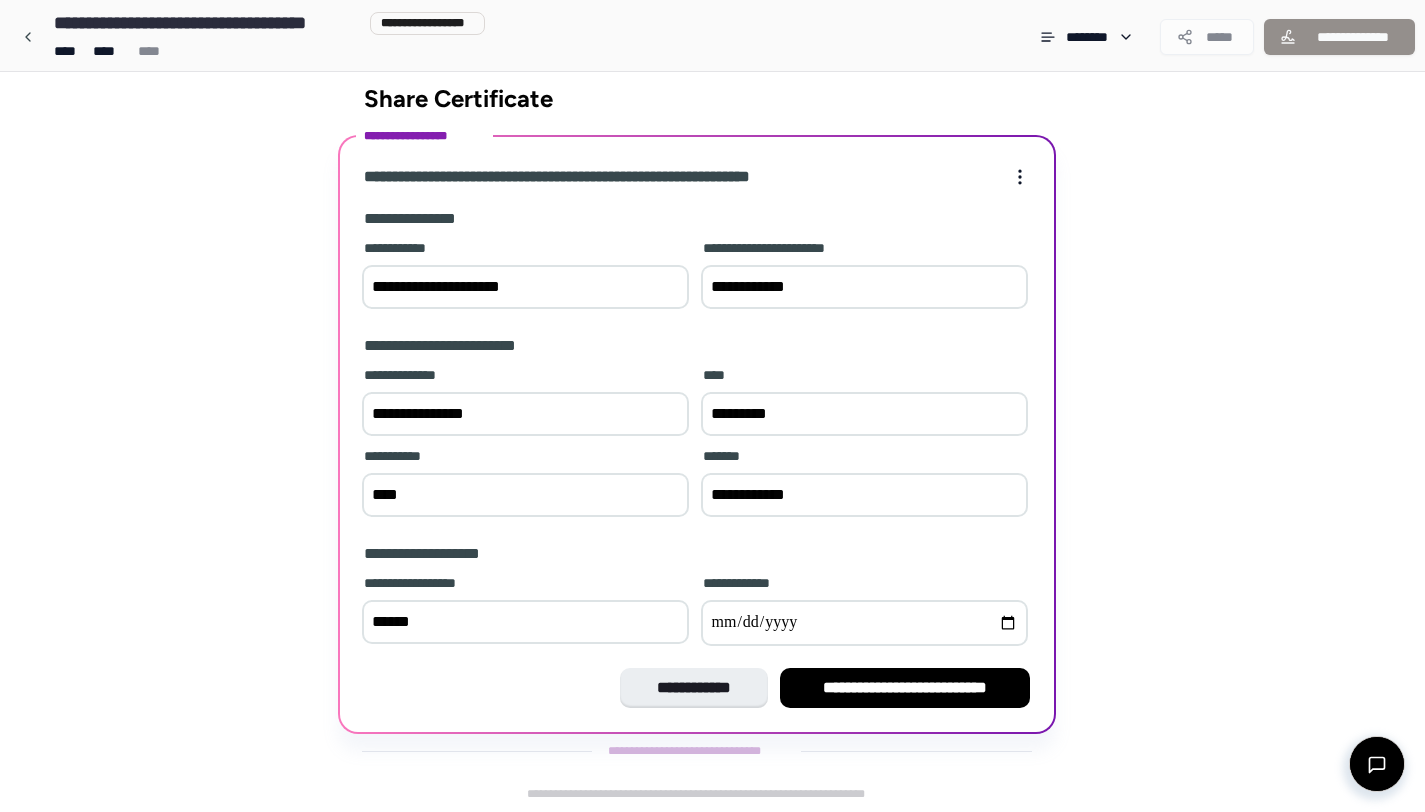 click at bounding box center [864, 623] 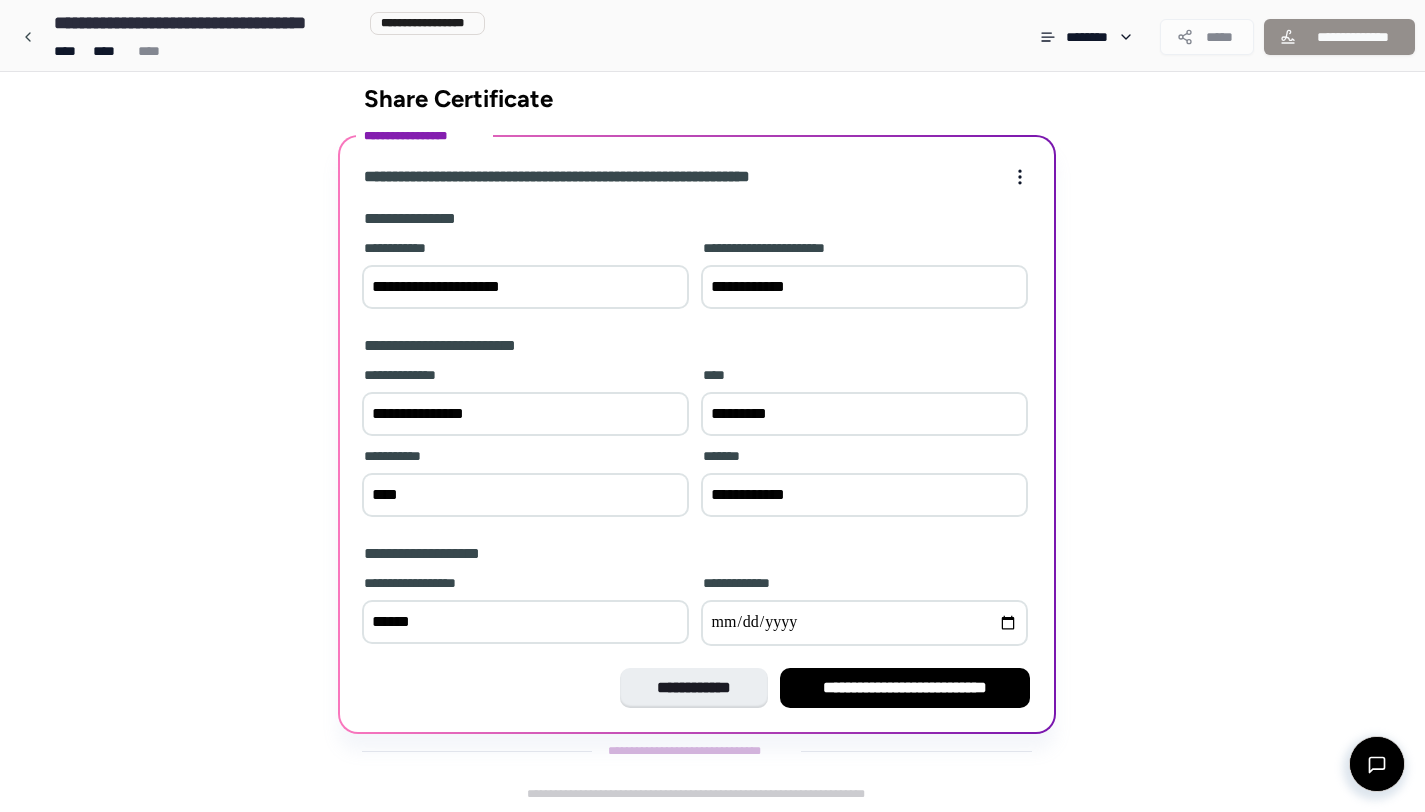 type on "**********" 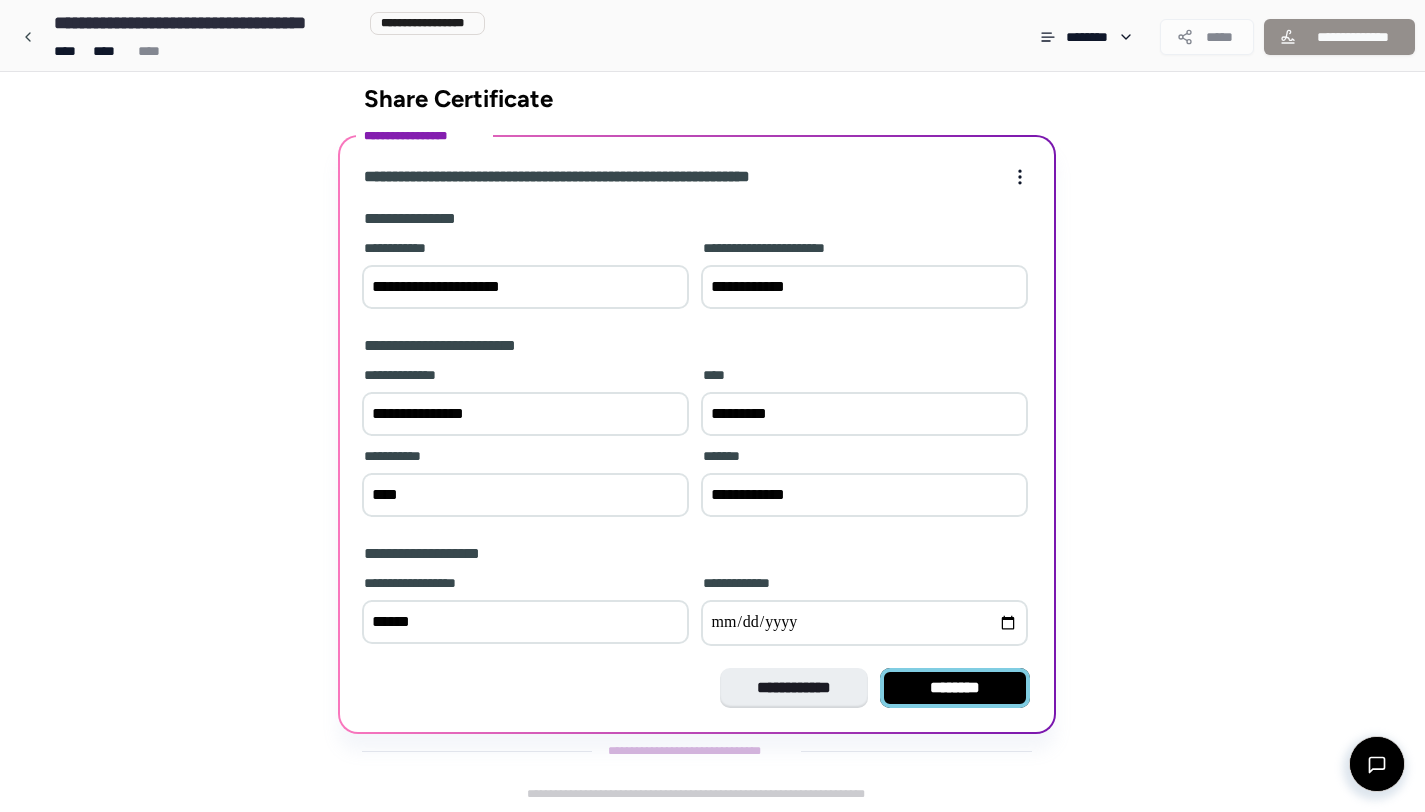 click on "********" at bounding box center [955, 688] 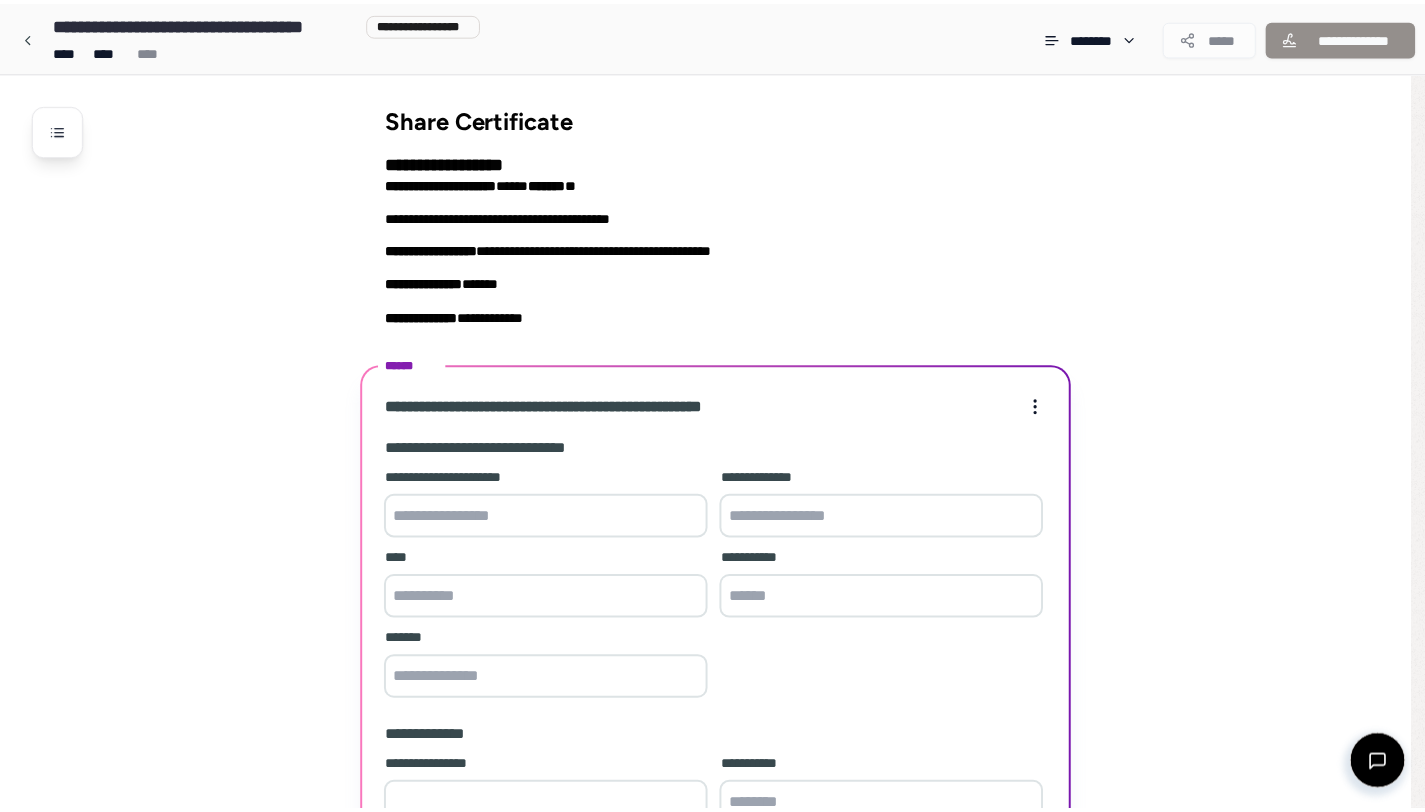 scroll, scrollTop: 182, scrollLeft: 0, axis: vertical 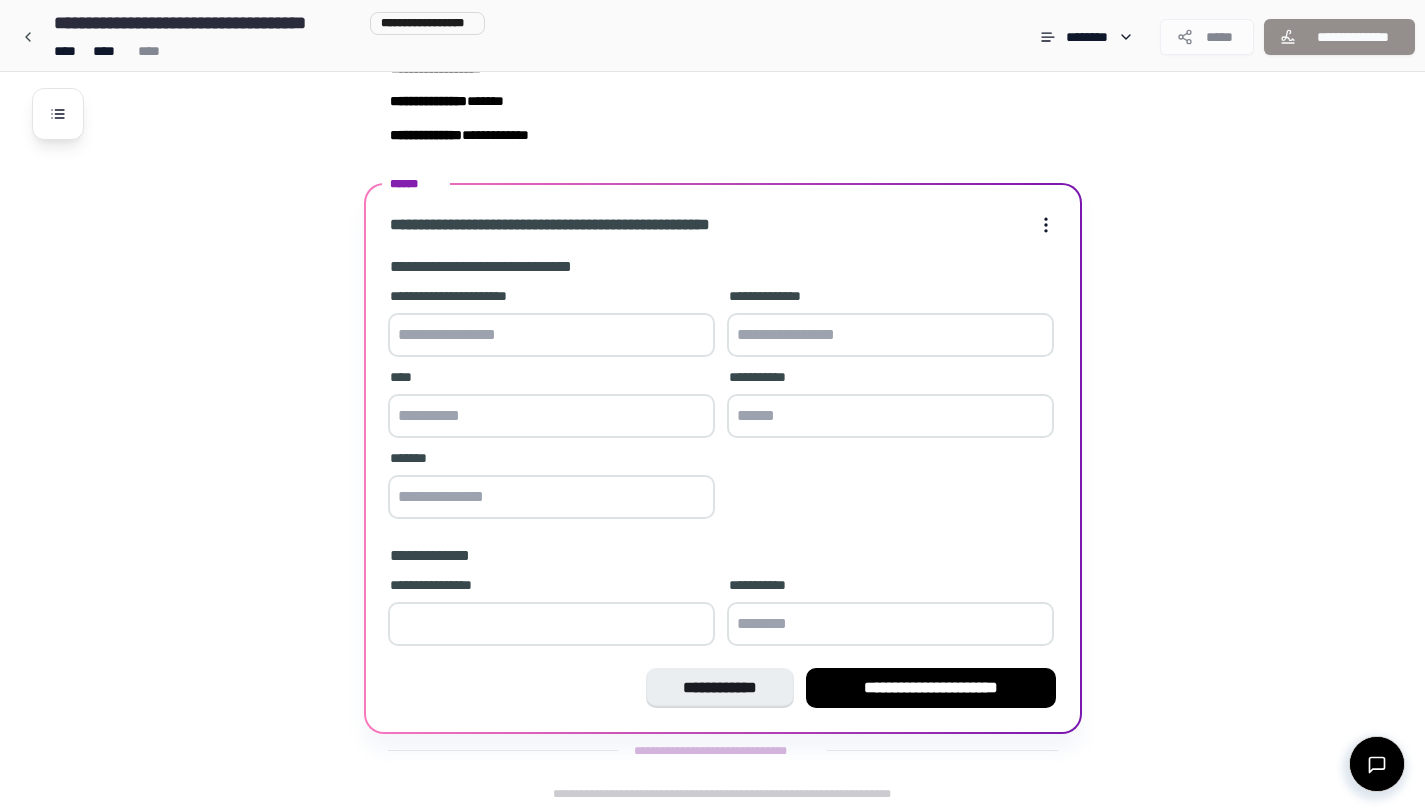 click at bounding box center (551, 335) 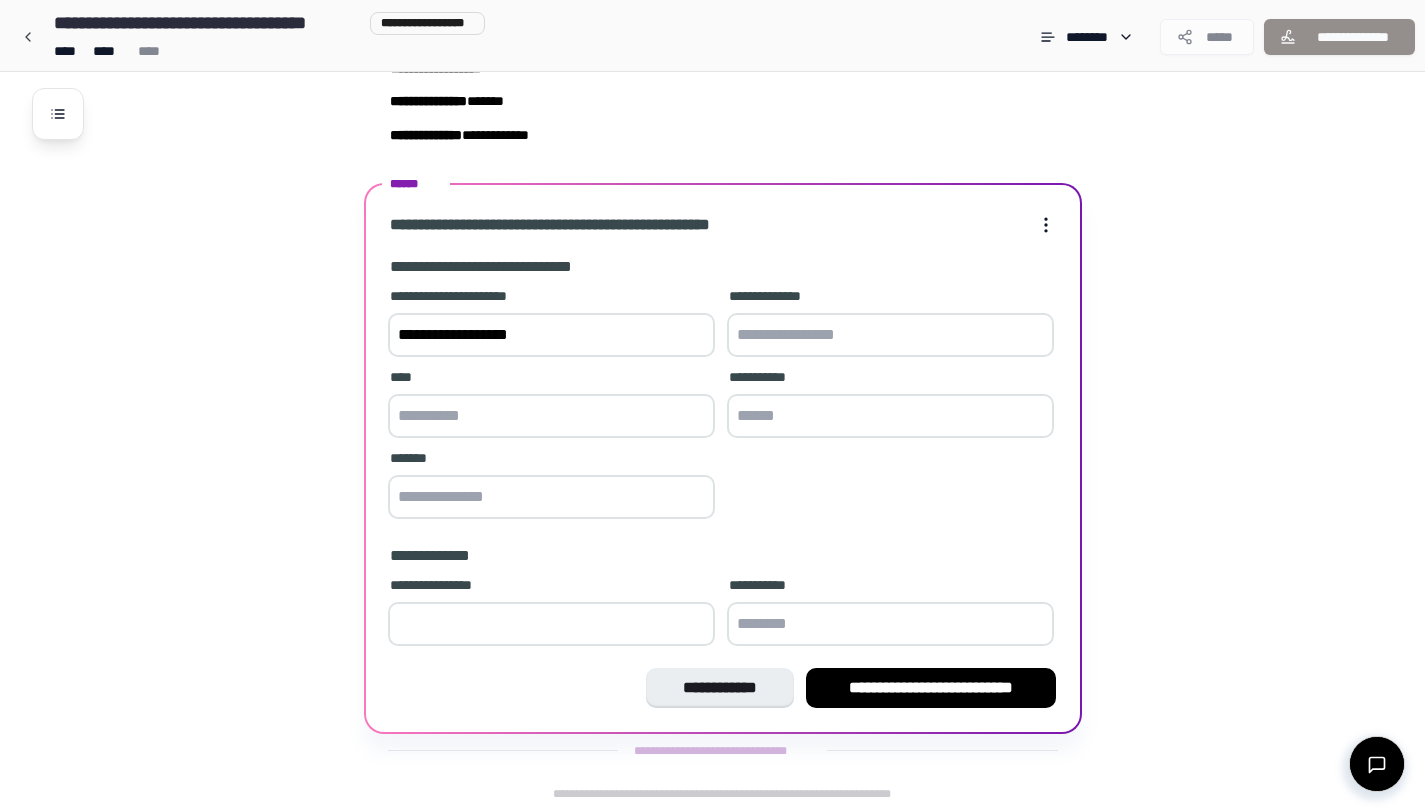 type on "**********" 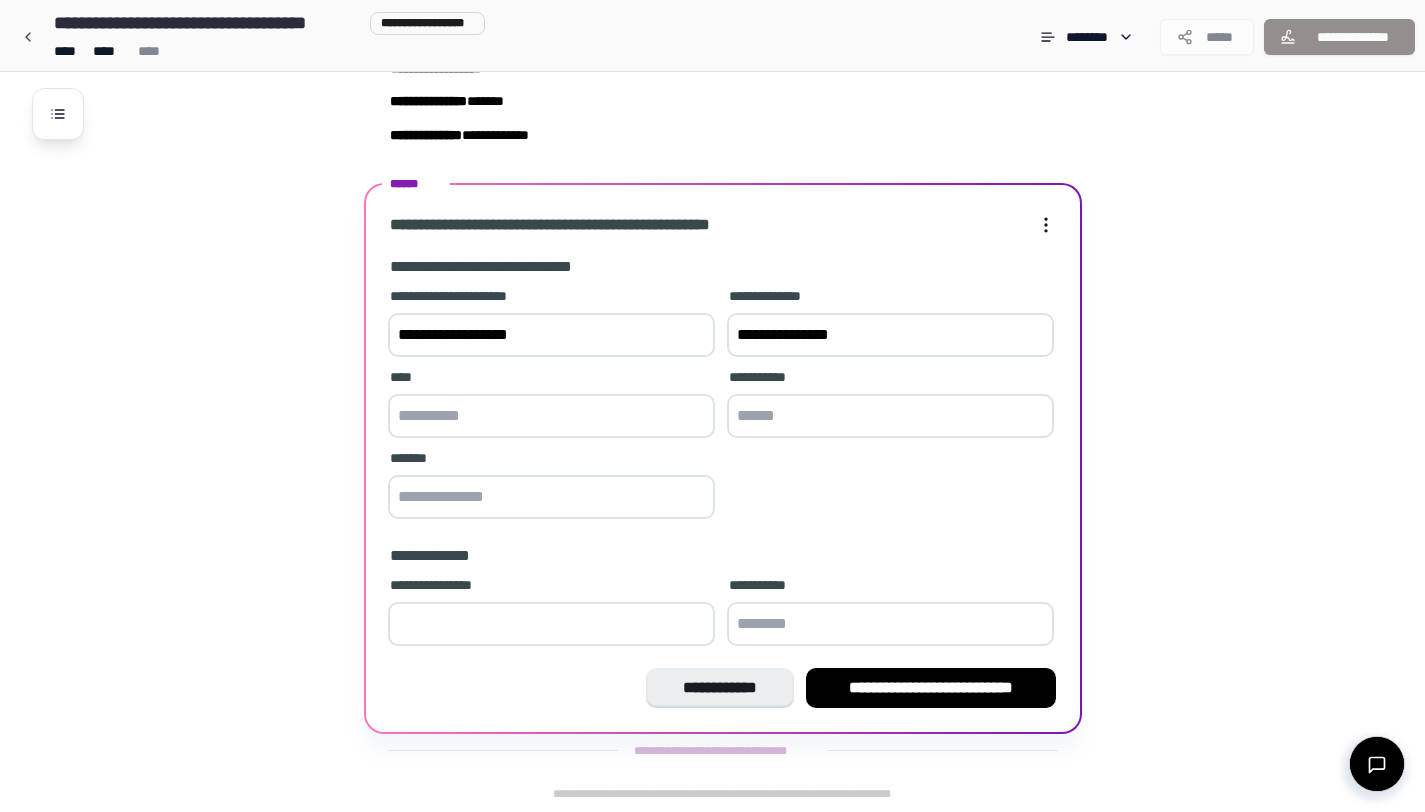 type on "**********" 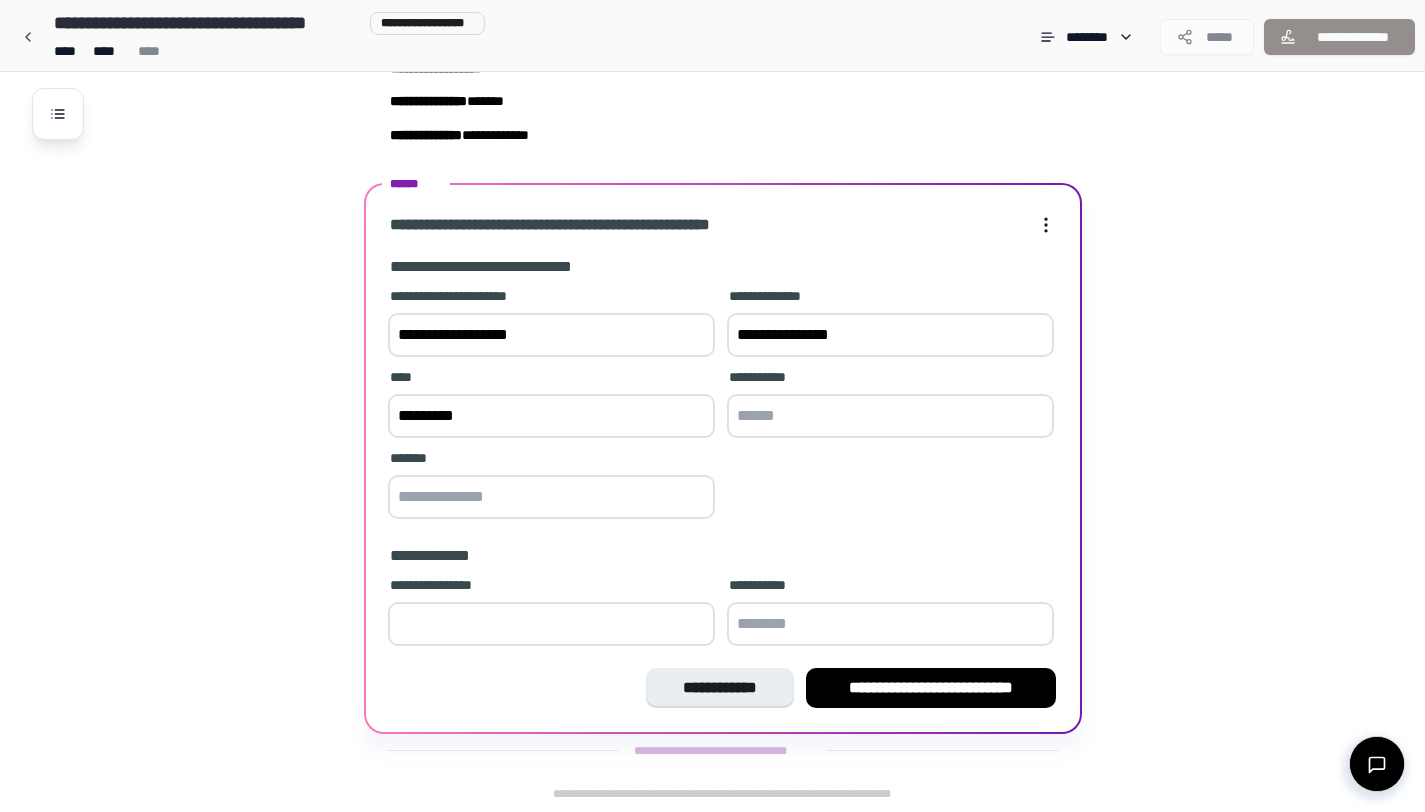 type on "*********" 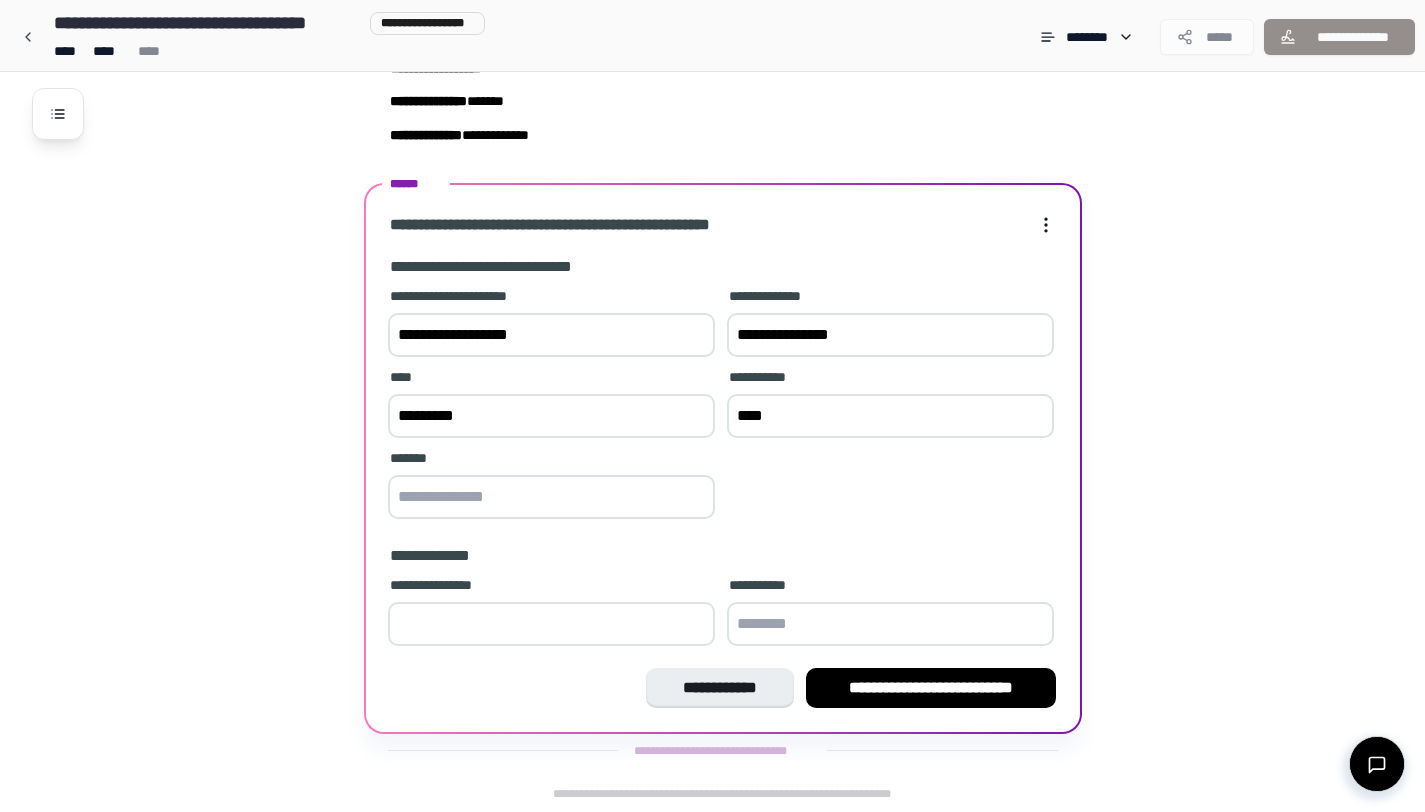 type on "****" 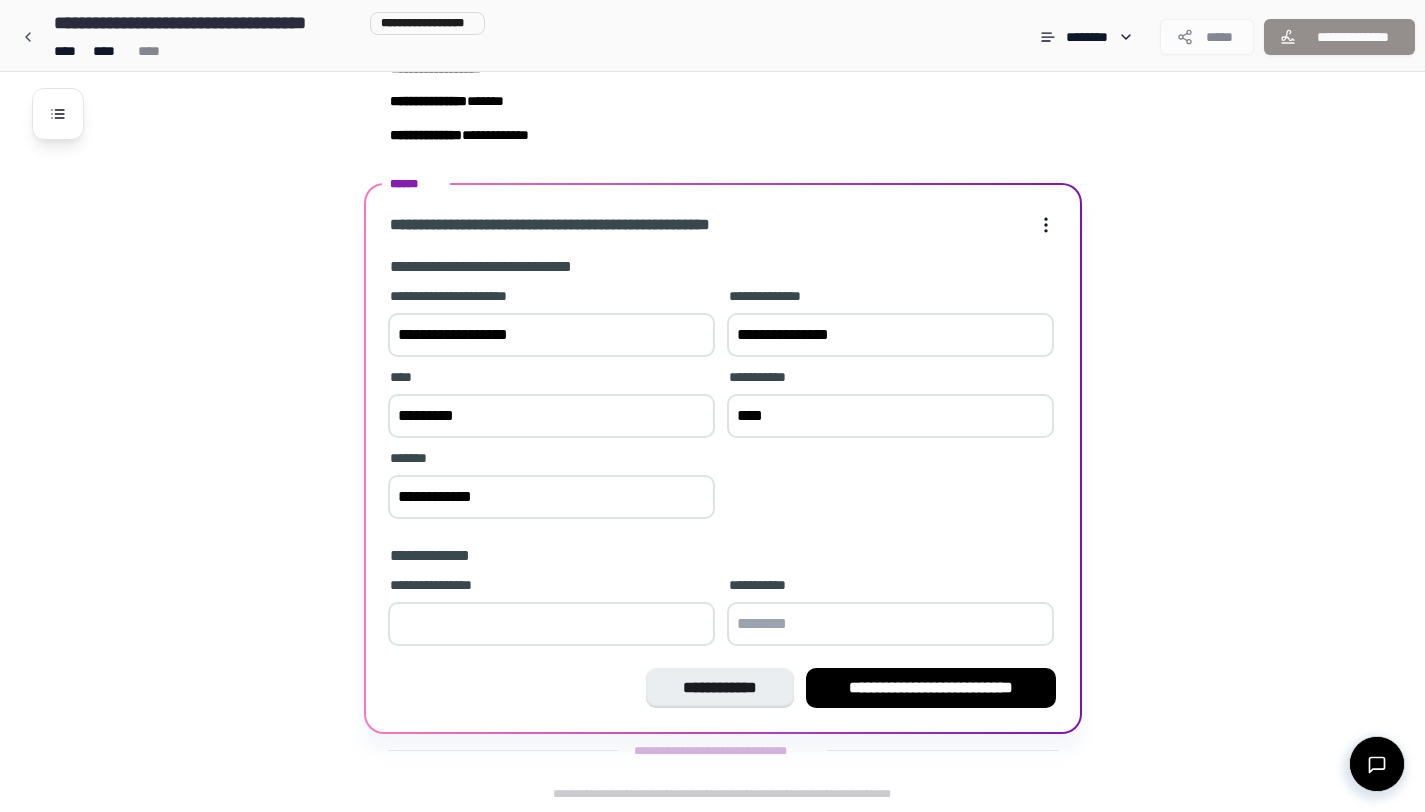 type on "**********" 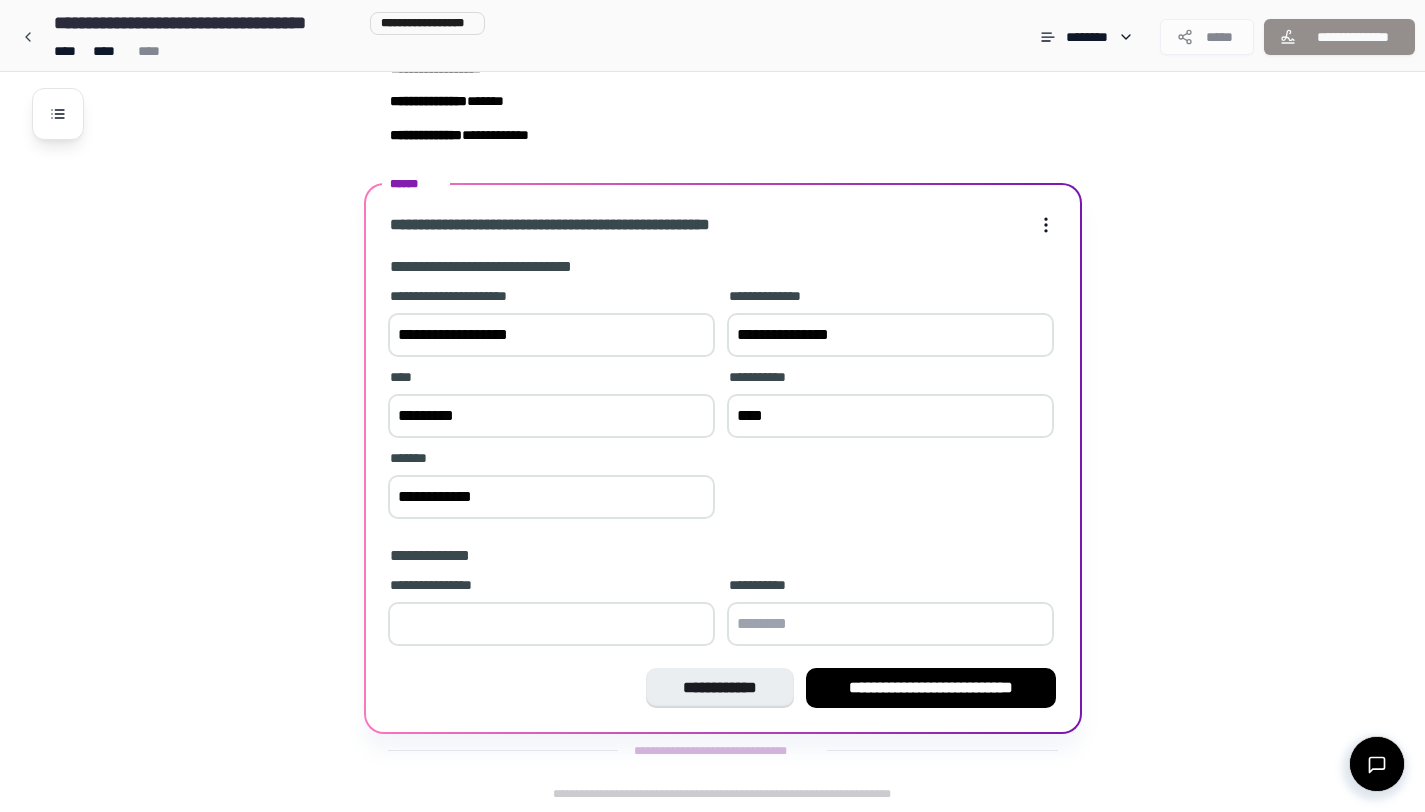 click on "**" at bounding box center [551, 624] 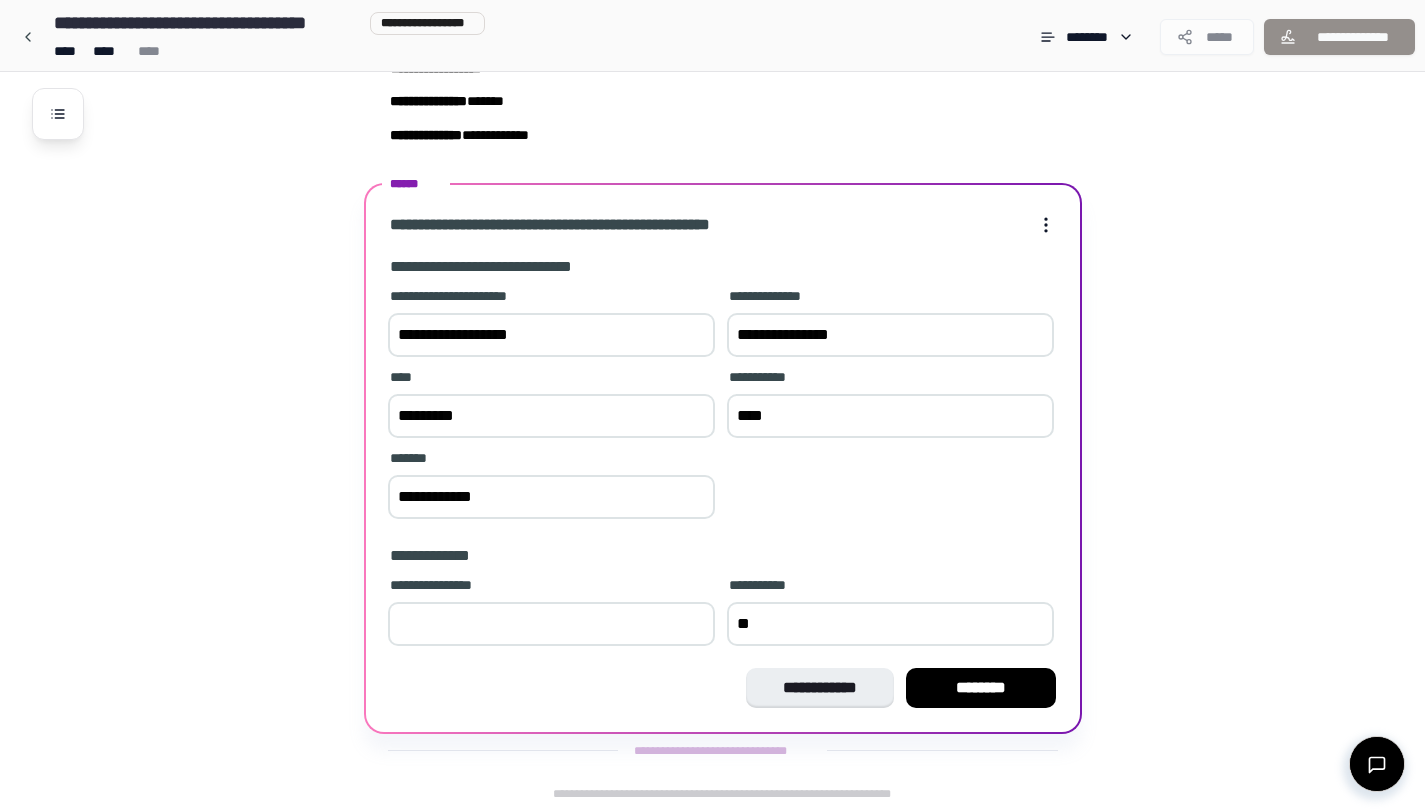 type on "**" 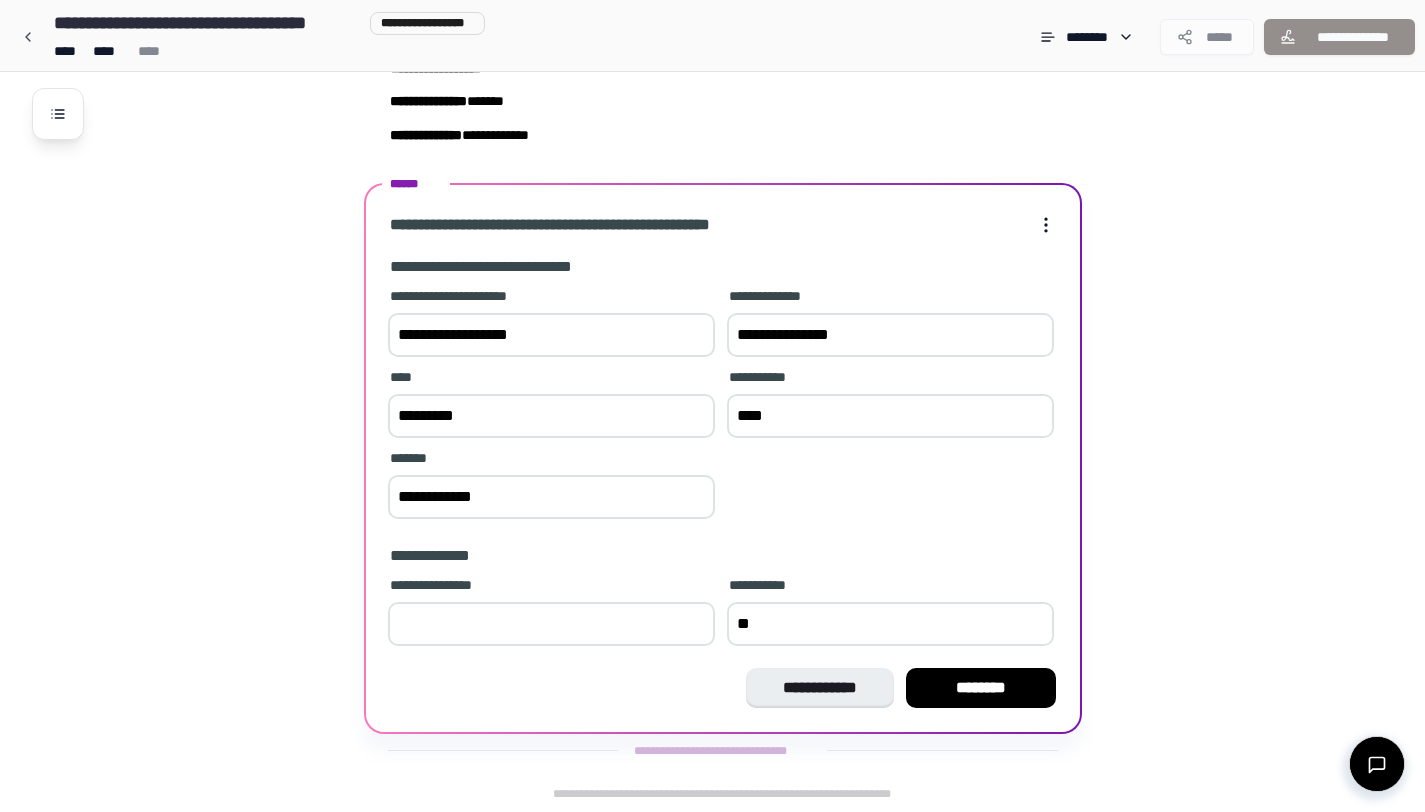 click on "**********" at bounding box center (723, 405) 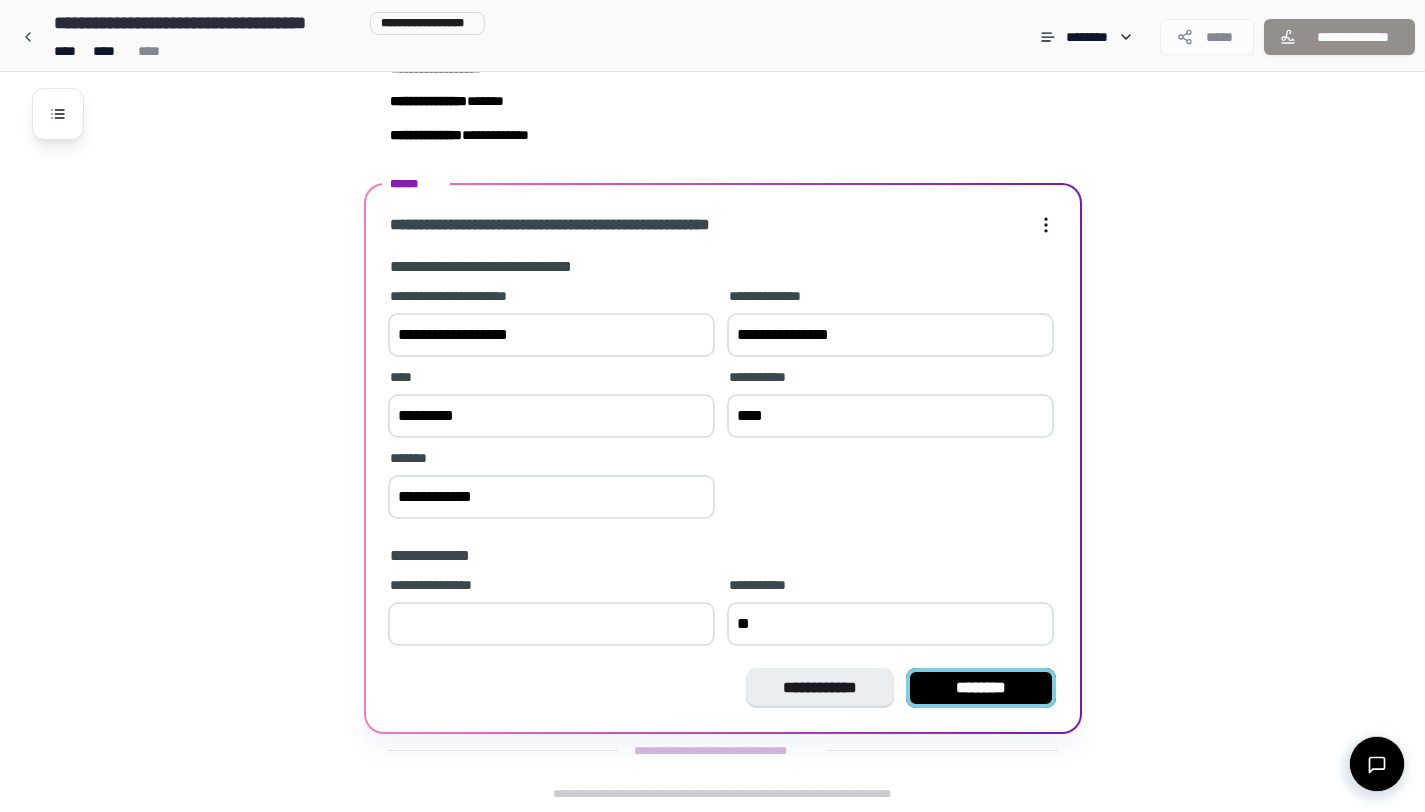 click on "********" at bounding box center (981, 688) 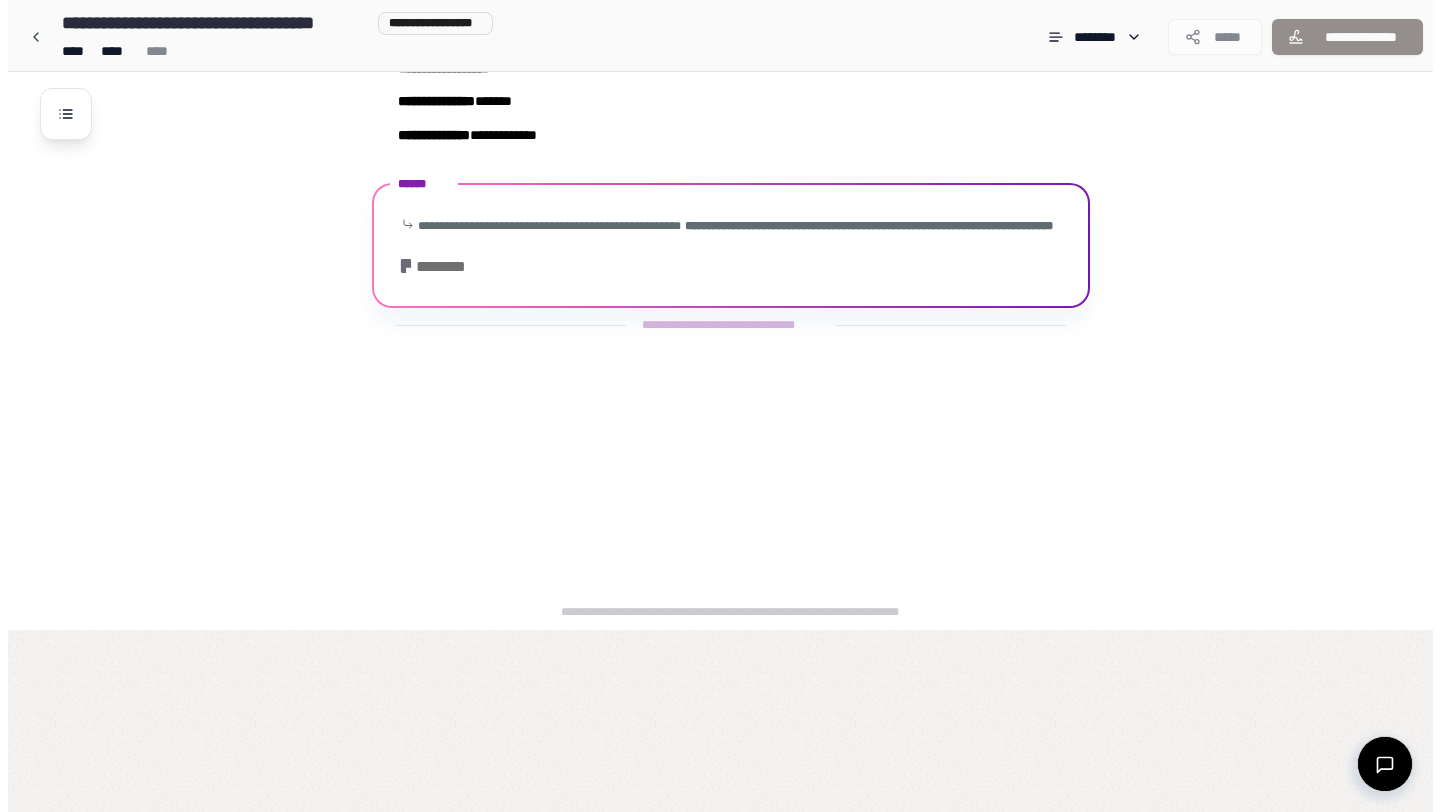 scroll, scrollTop: 0, scrollLeft: 0, axis: both 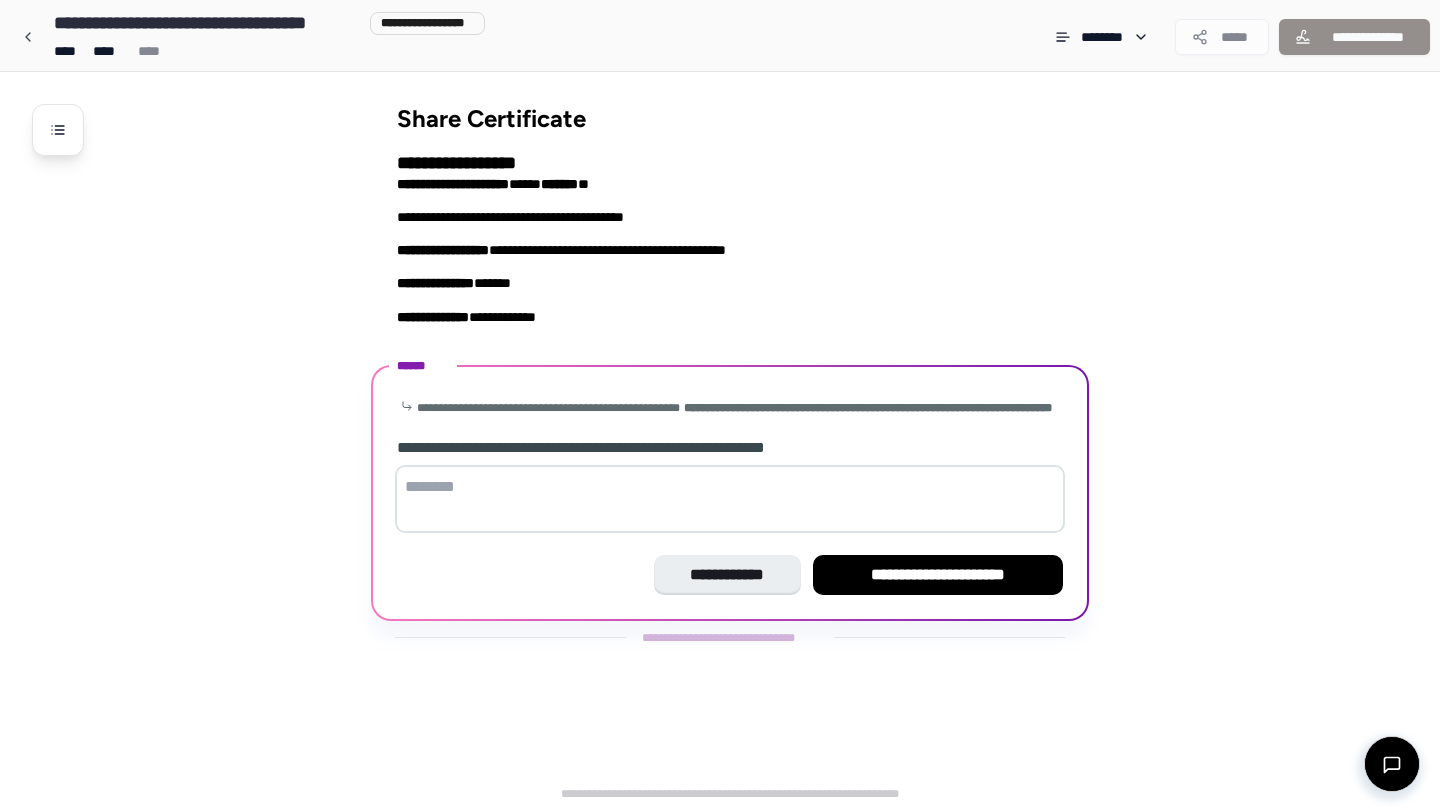click at bounding box center [730, 499] 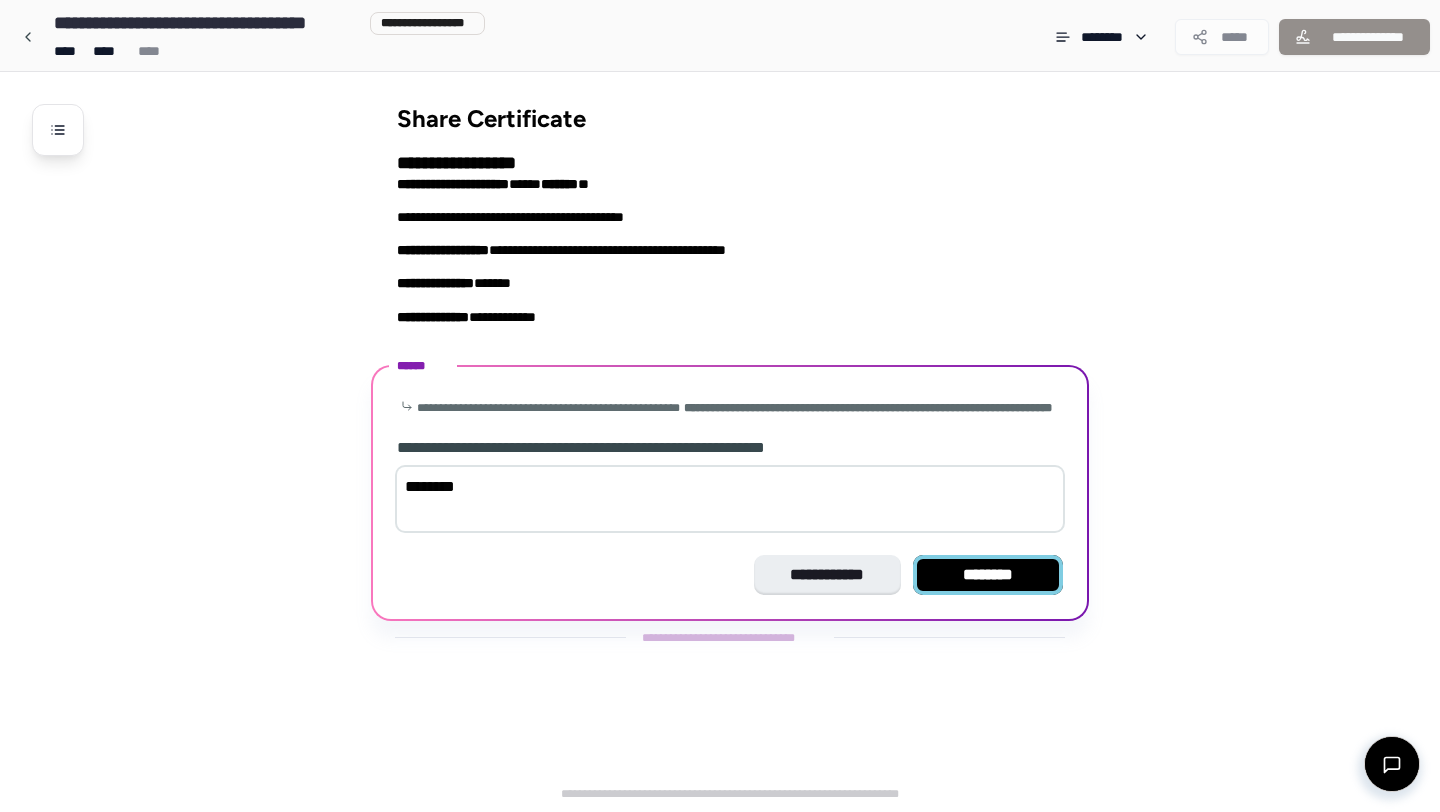 type on "********" 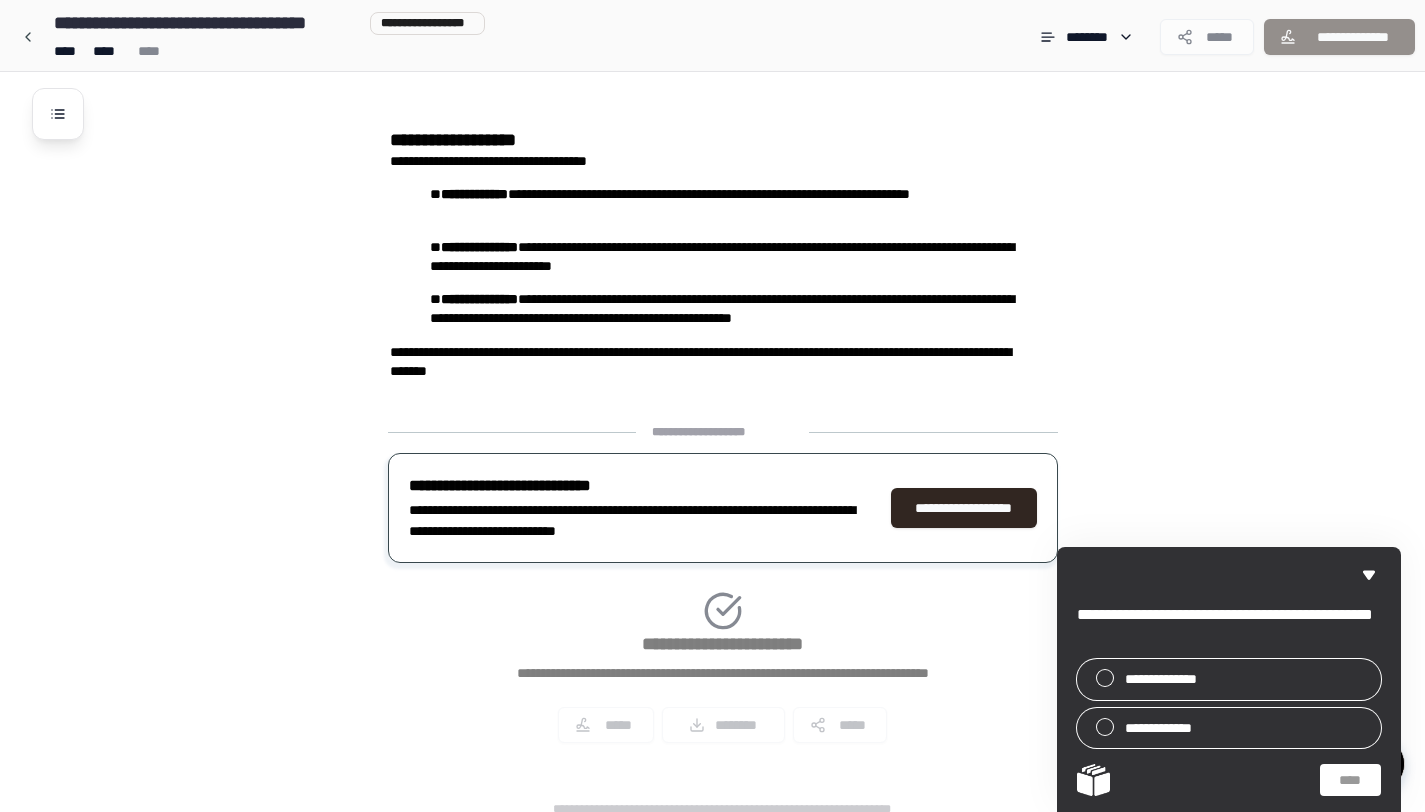 scroll, scrollTop: 389, scrollLeft: 0, axis: vertical 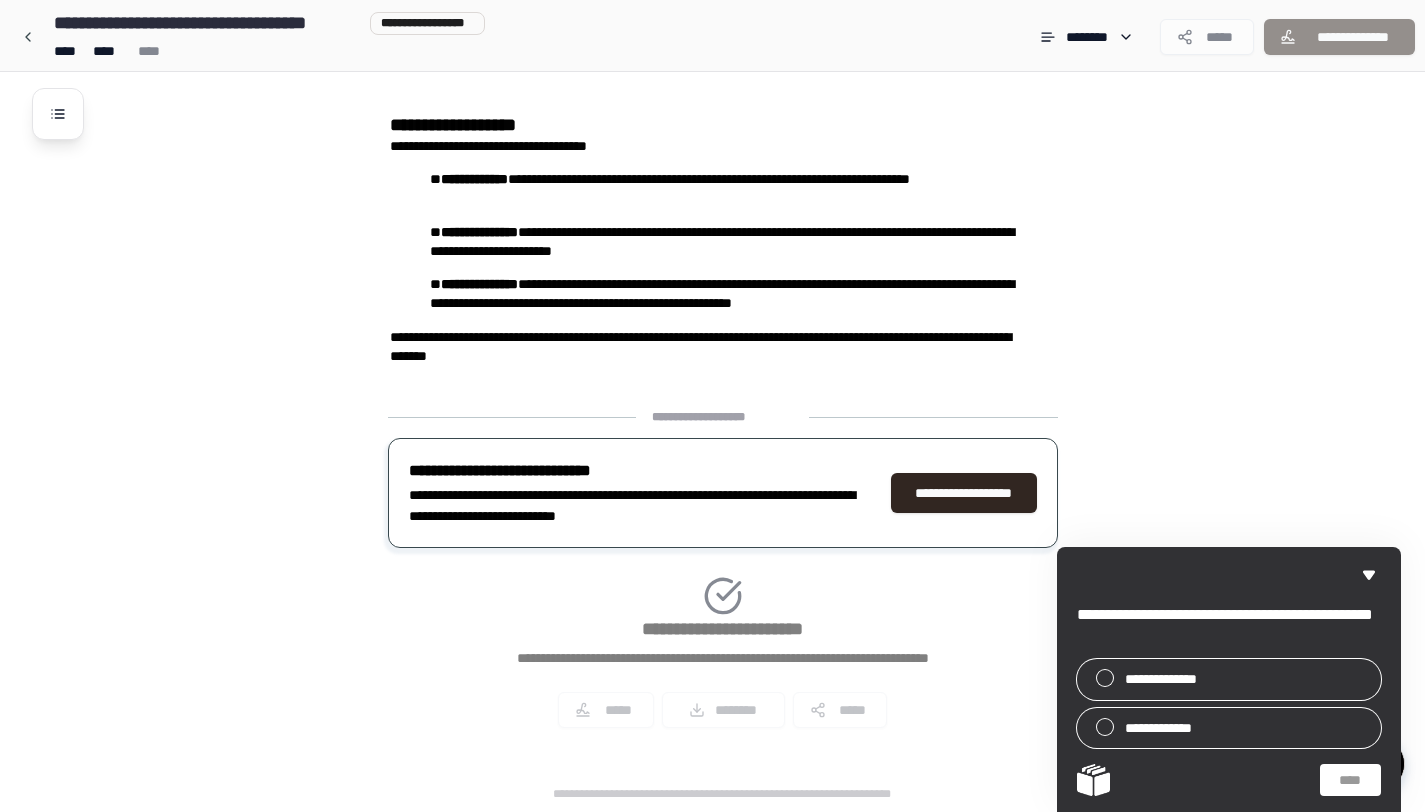 click on "**********" at bounding box center (723, 576) 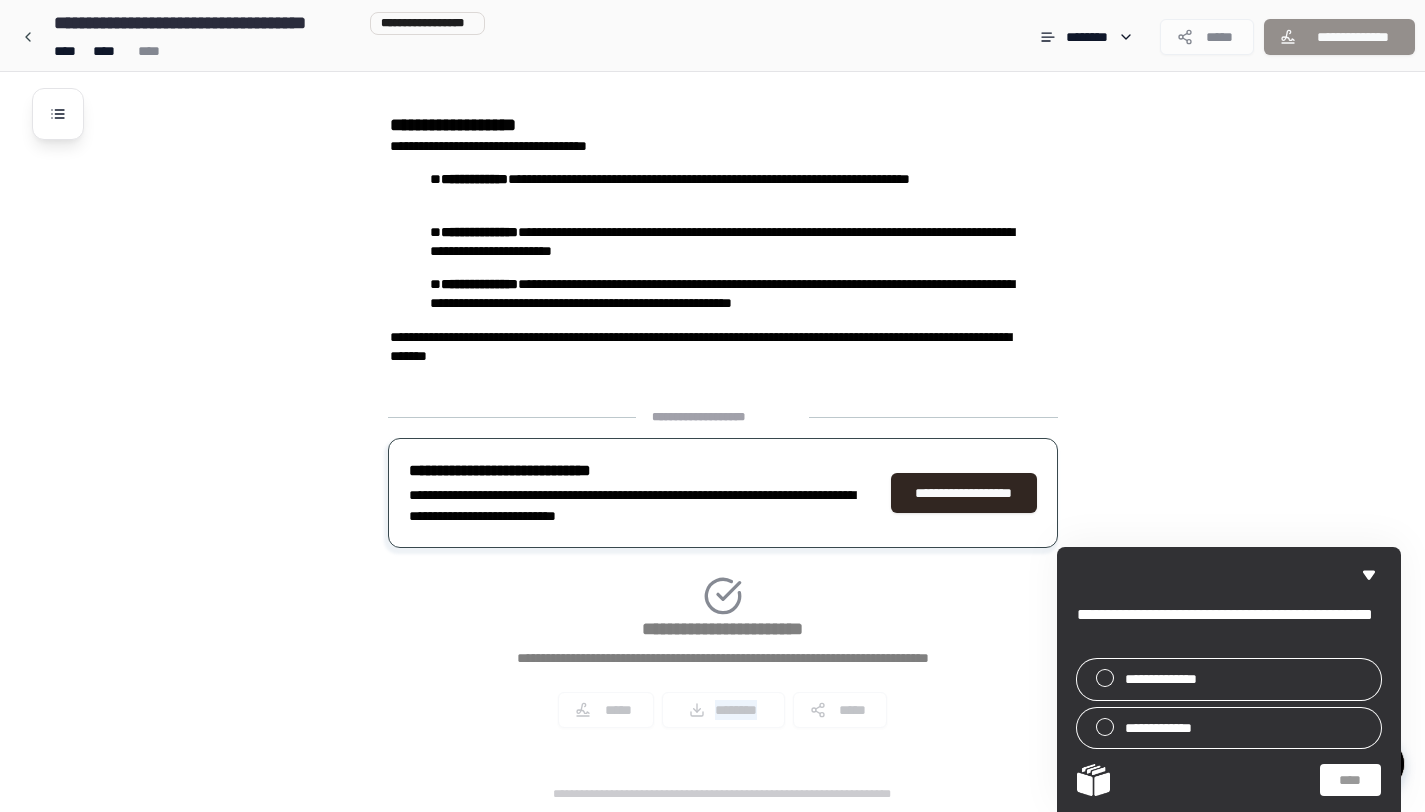 click on "**********" at bounding box center (723, 576) 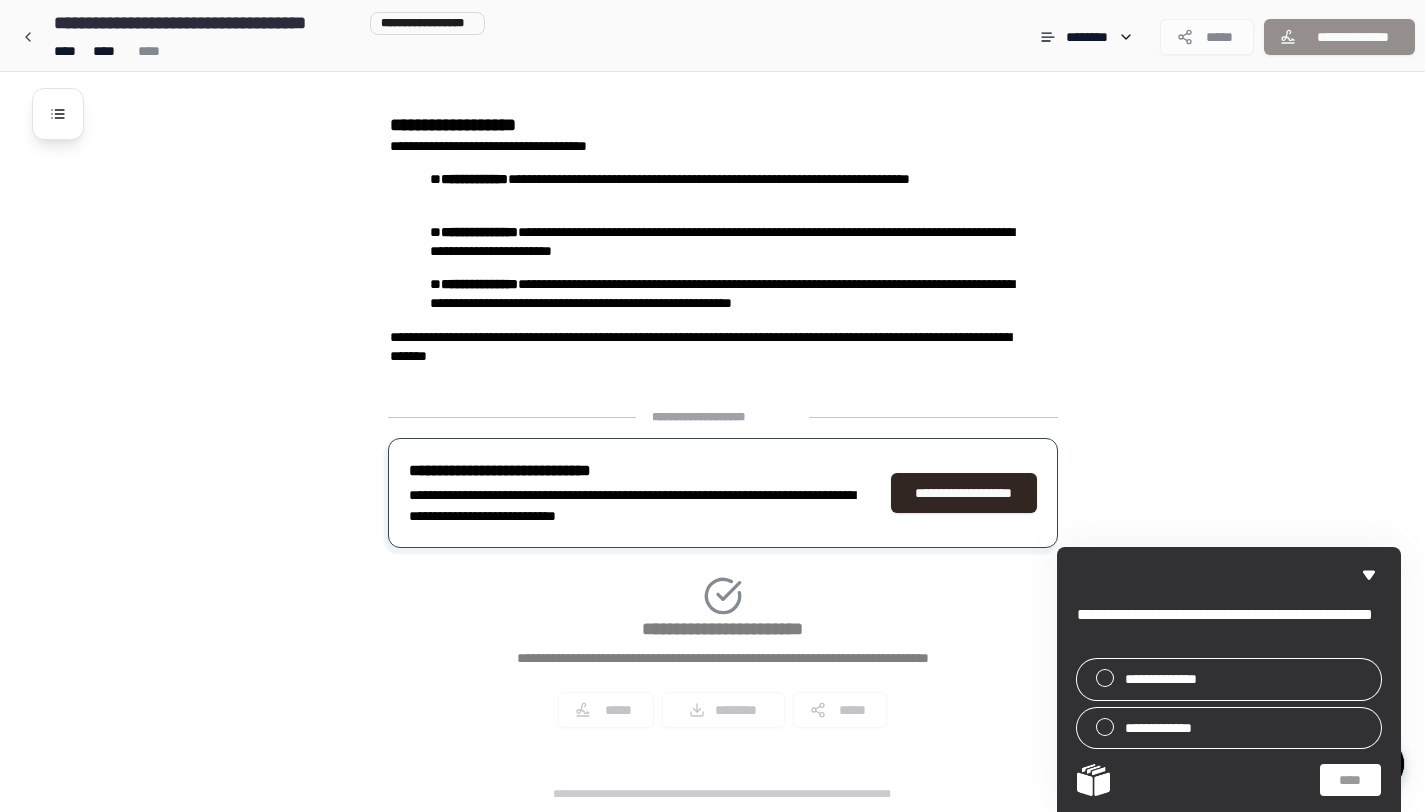 click on "**********" at bounding box center [723, 576] 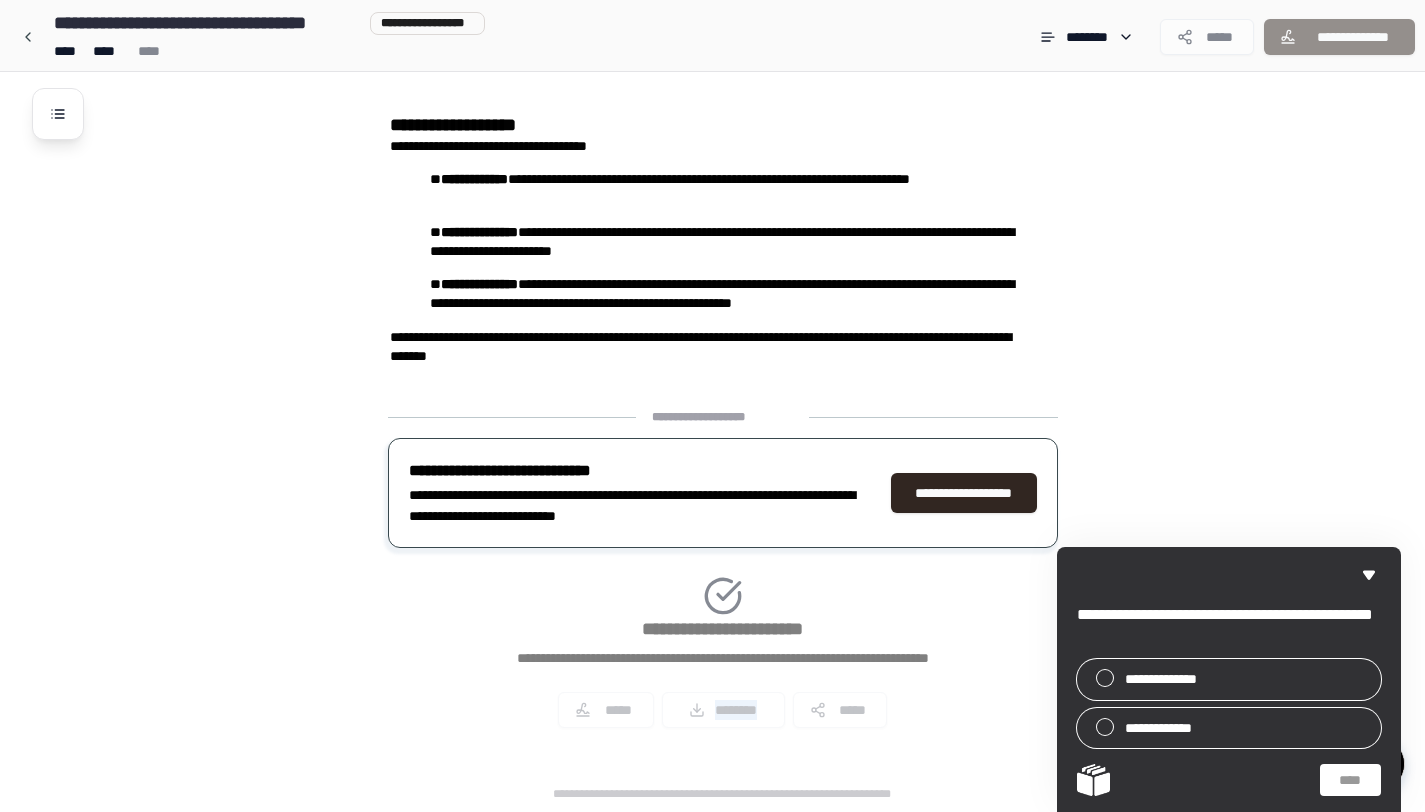 click on "**********" at bounding box center [723, 576] 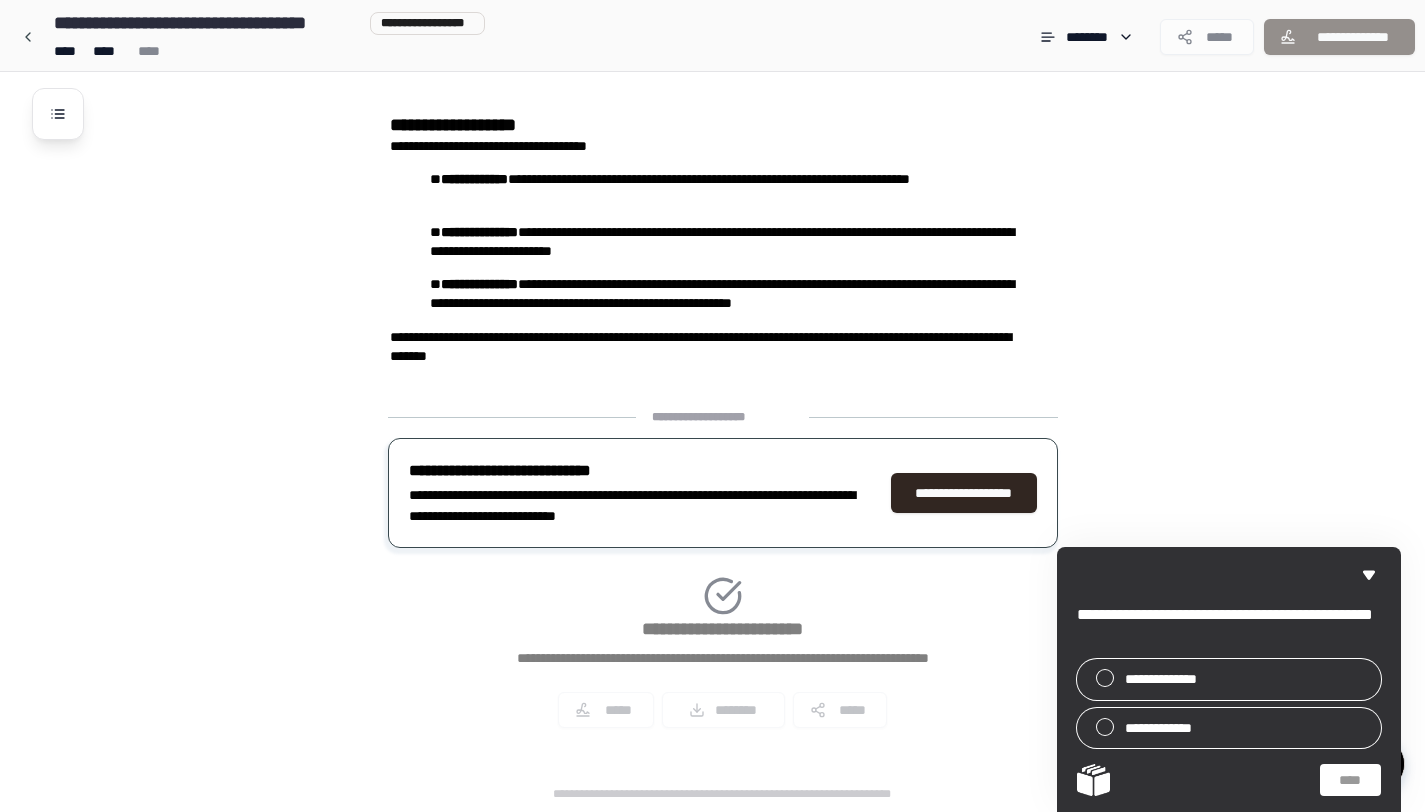 click on "**********" at bounding box center [723, 576] 